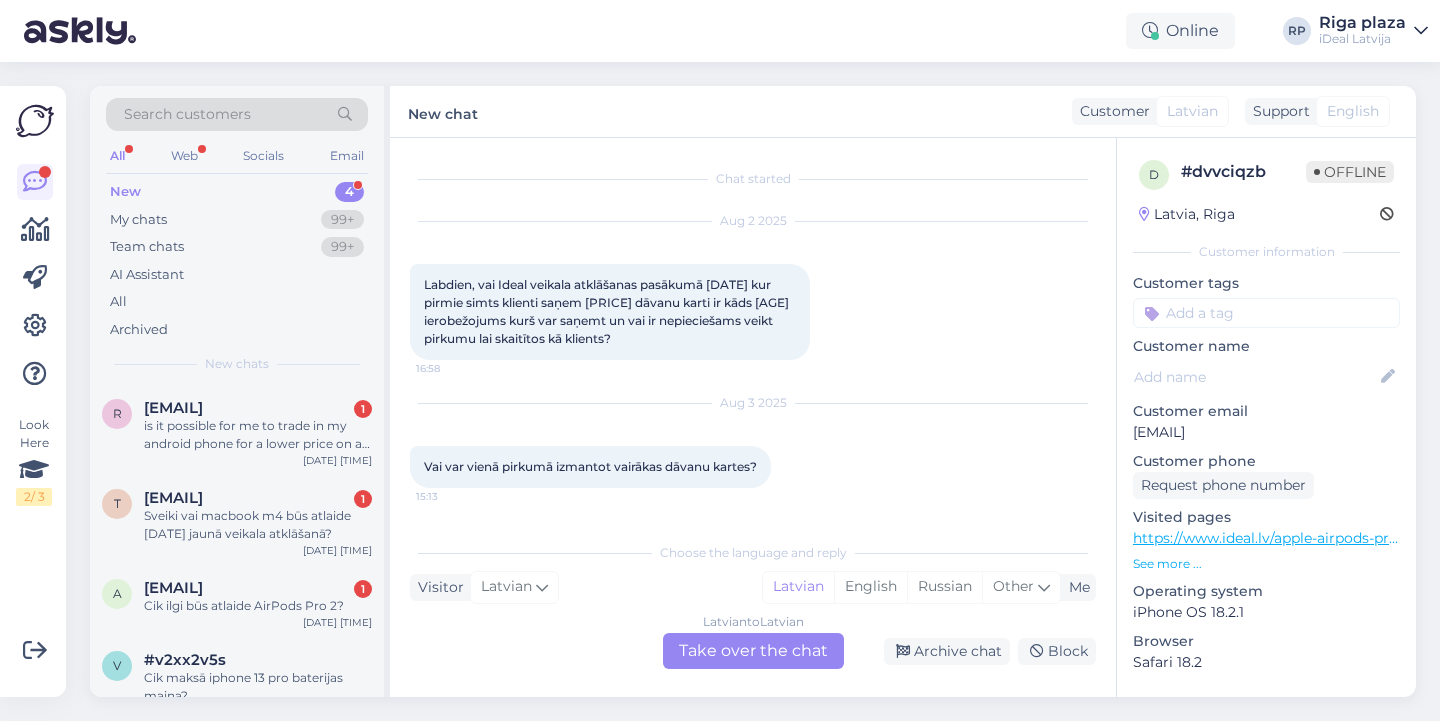 scroll, scrollTop: 0, scrollLeft: 0, axis: both 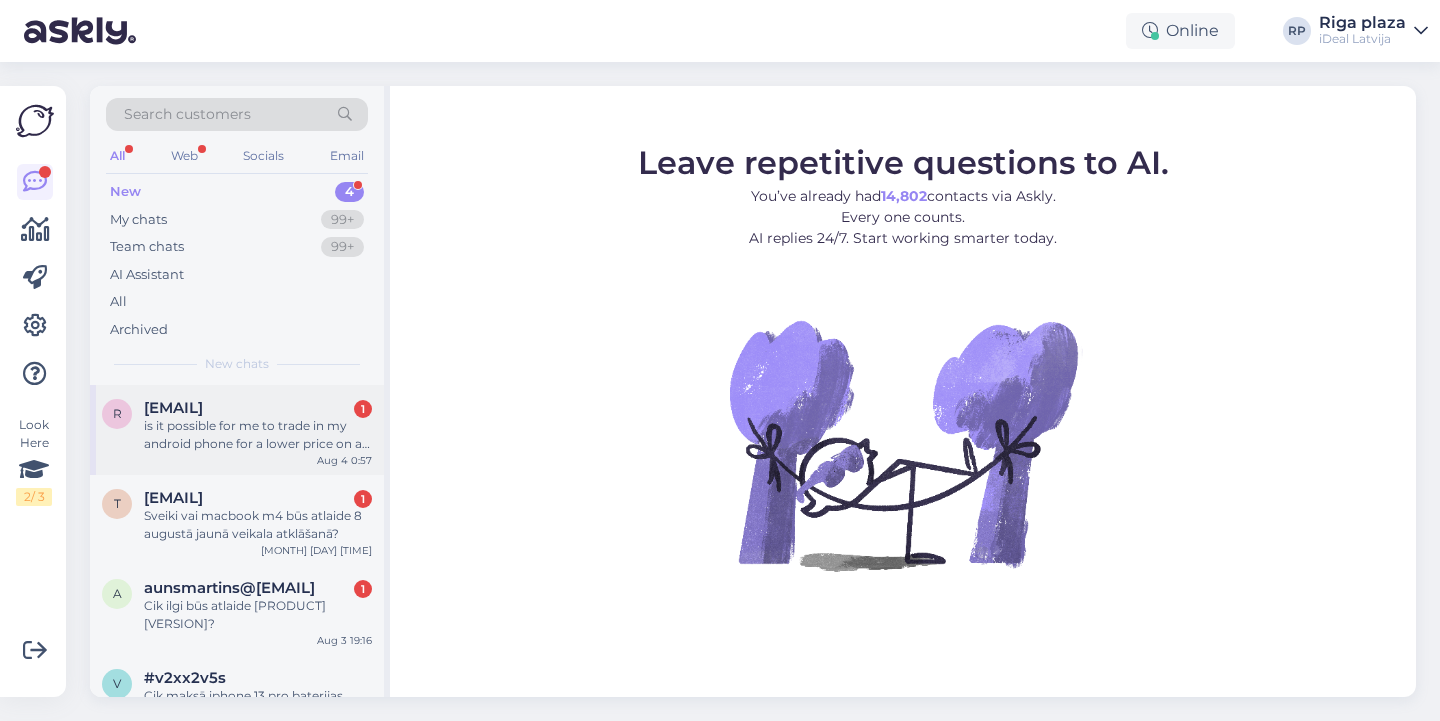 click on "is it possible for me to trade in my android phone for a lower price on an iphone?" at bounding box center (258, 435) 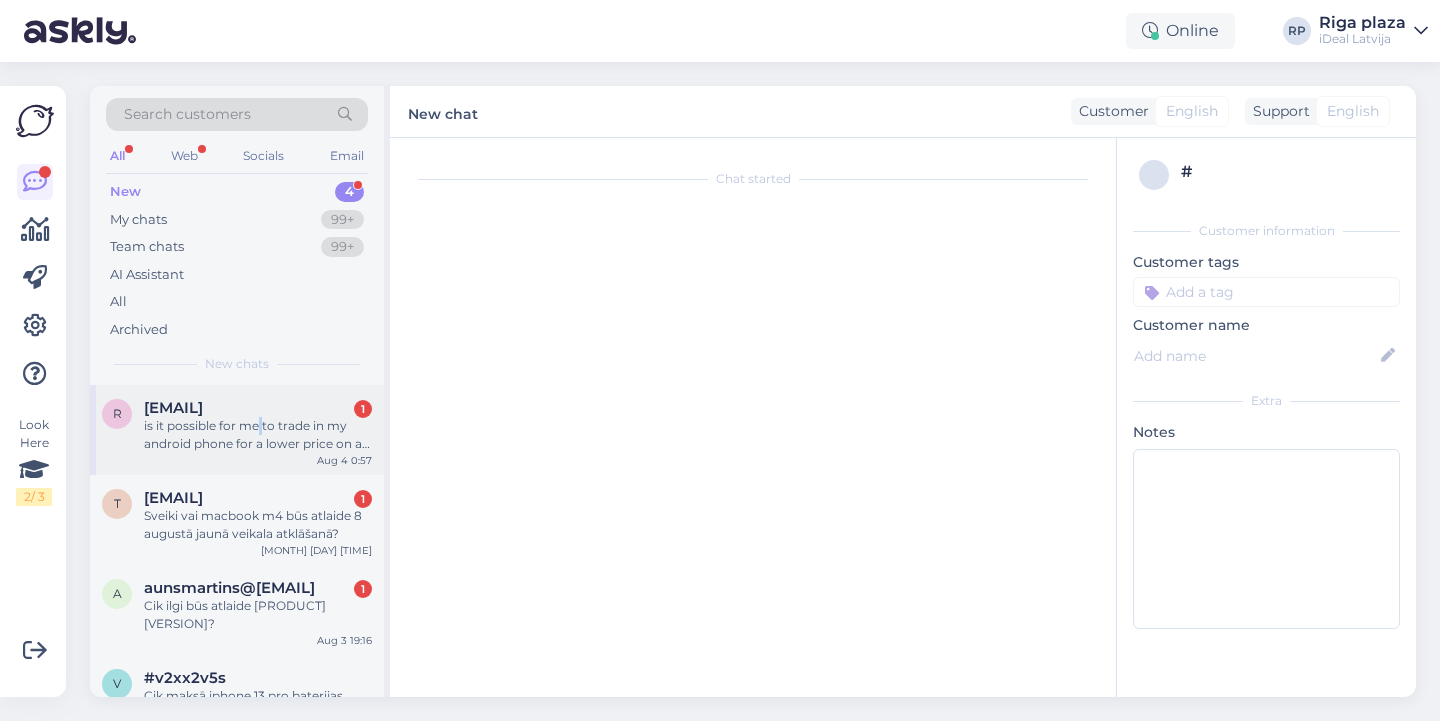 click on "is it possible for me to trade in my android phone for a lower price on an iphone?" at bounding box center [258, 435] 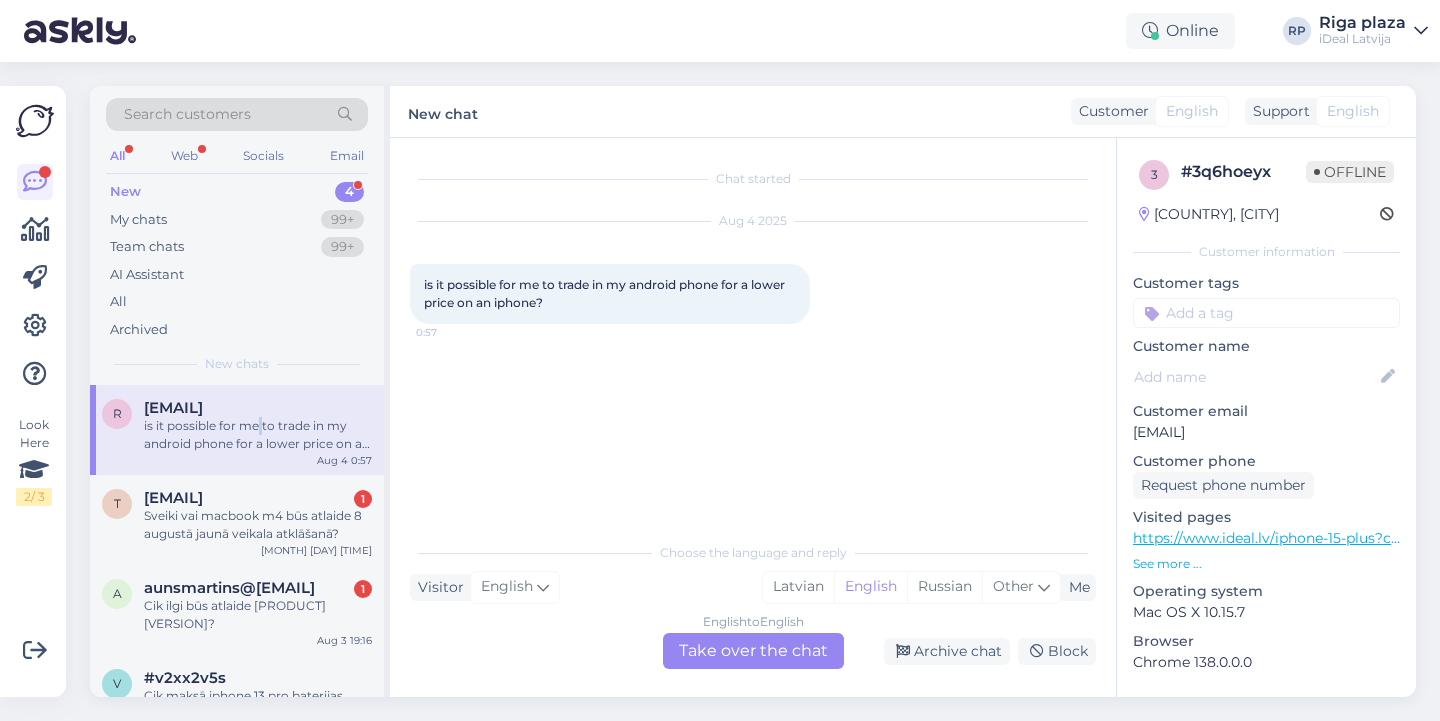 scroll, scrollTop: 0, scrollLeft: 0, axis: both 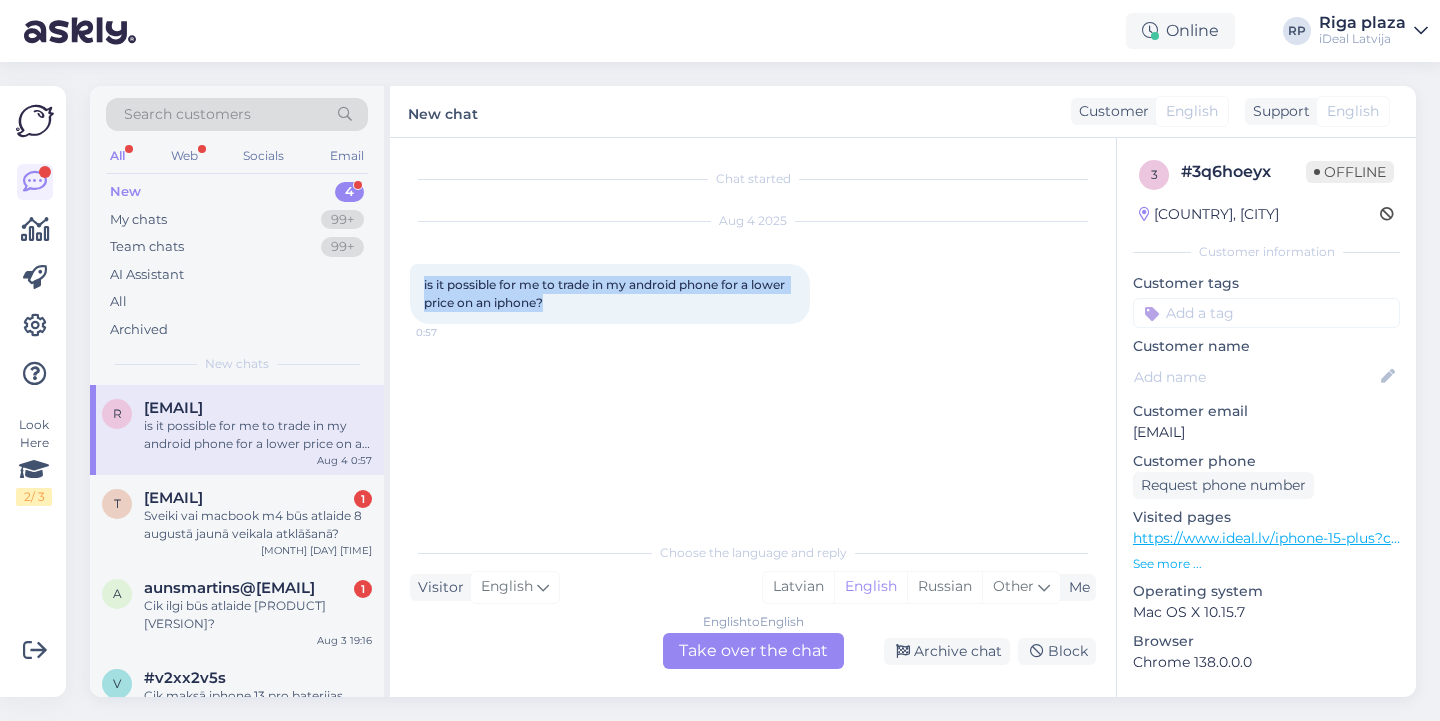 drag, startPoint x: 416, startPoint y: 277, endPoint x: 665, endPoint y: 330, distance: 254.57808 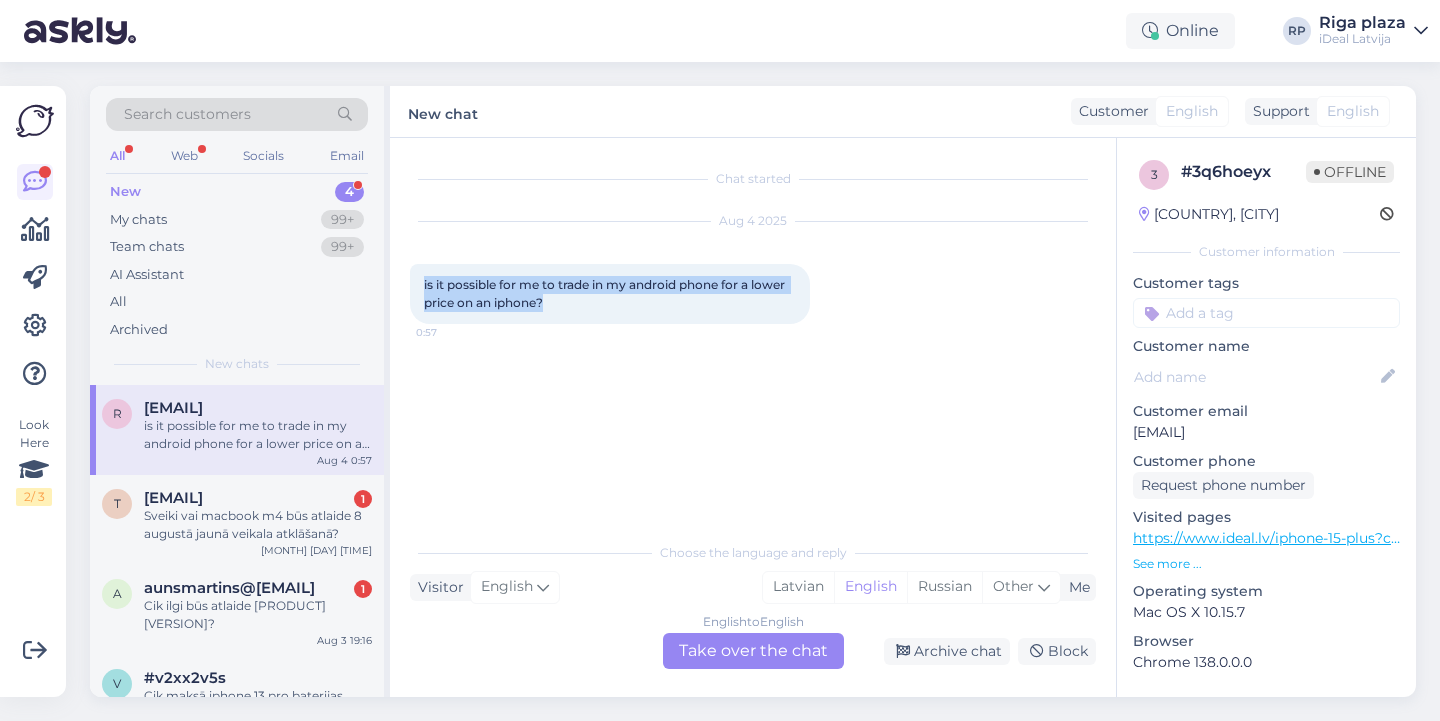 click on "Aug 4 2025 is it possible for me to trade in my android phone for a lower price on an iphone? 0:57" at bounding box center (753, 273) 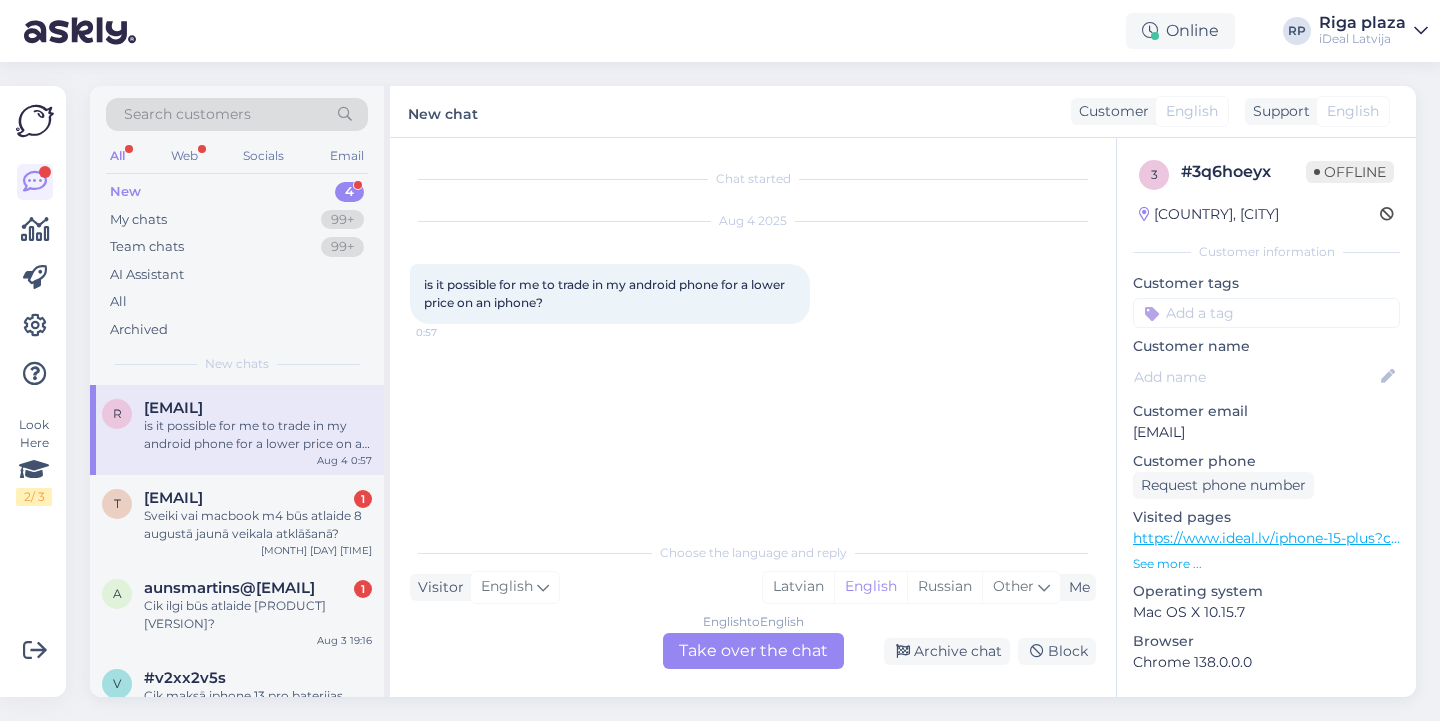 click on "Choose the language and reply Visitor English Me Latvian English Russian Other English  to  English Take over the chat Archive chat Block" at bounding box center [753, 600] 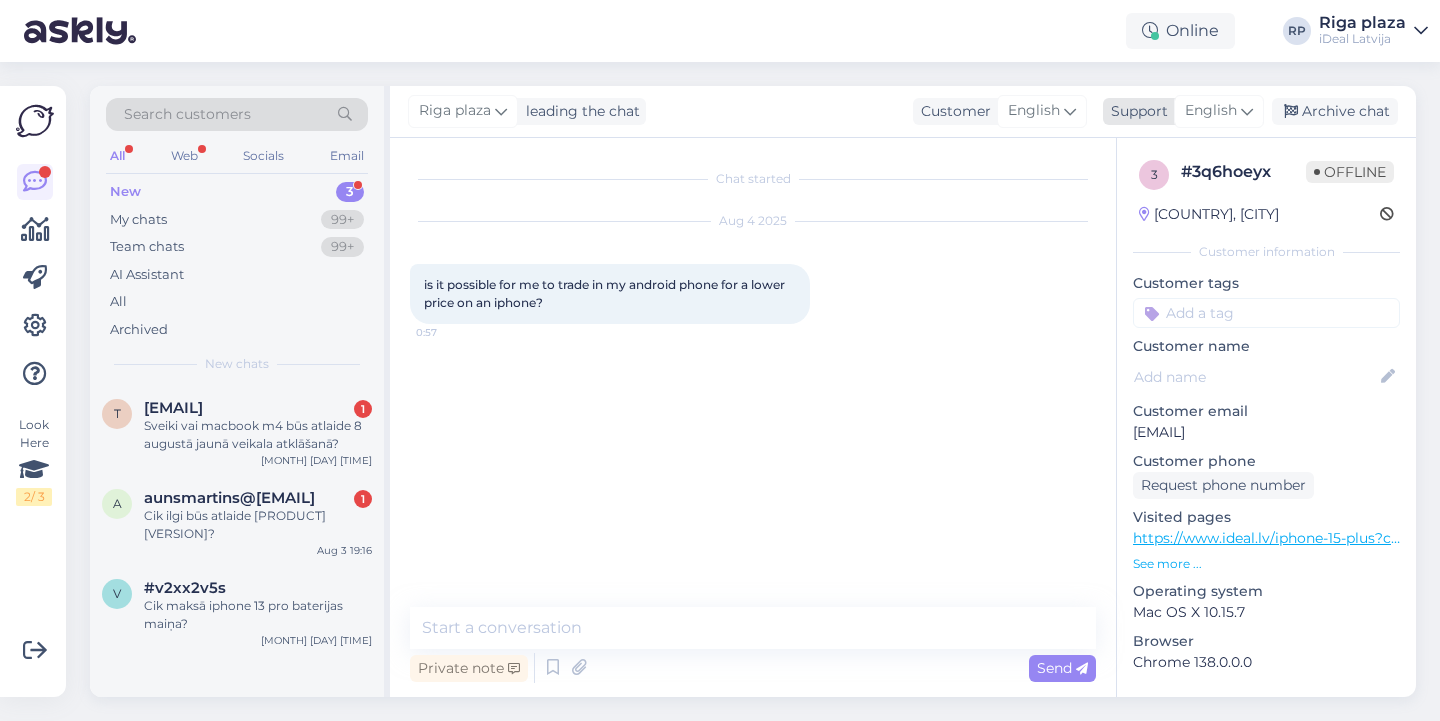 click on "English" at bounding box center [1211, 111] 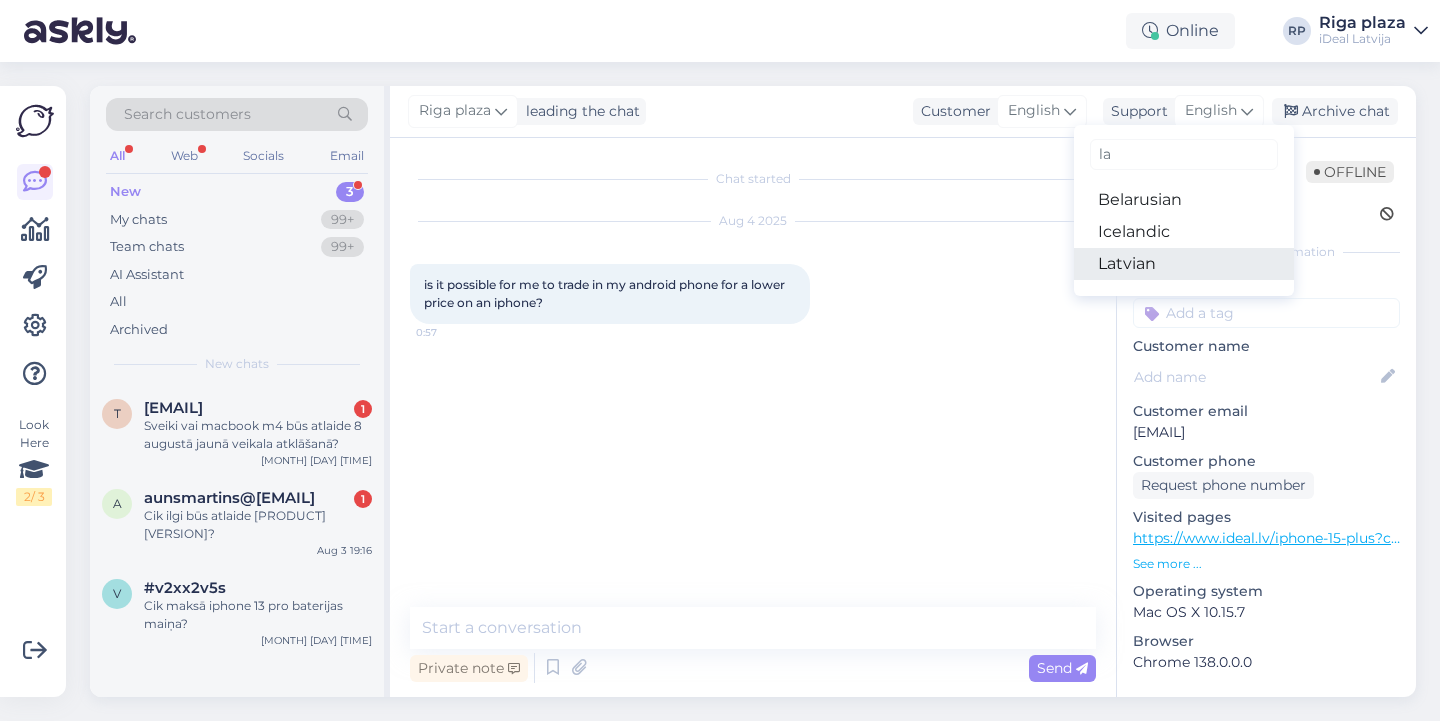 type on "la" 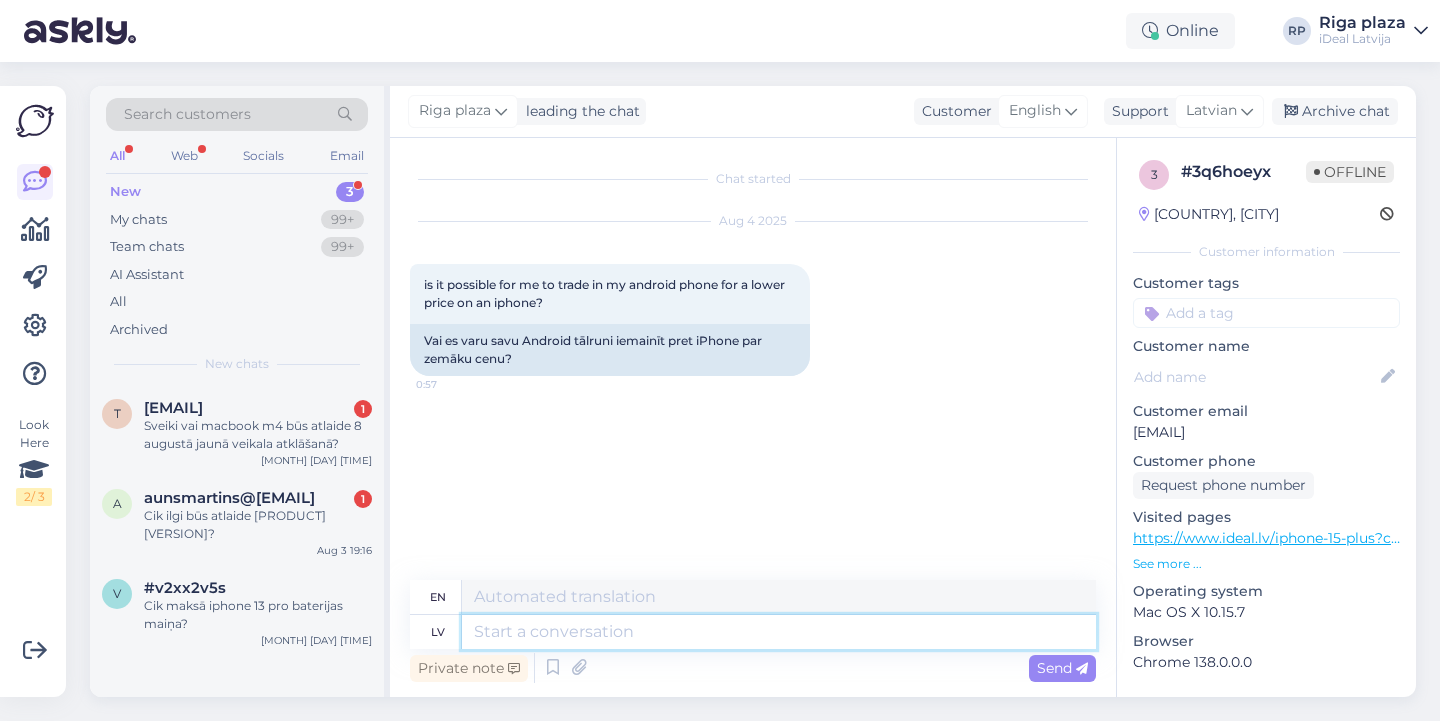 click at bounding box center (779, 632) 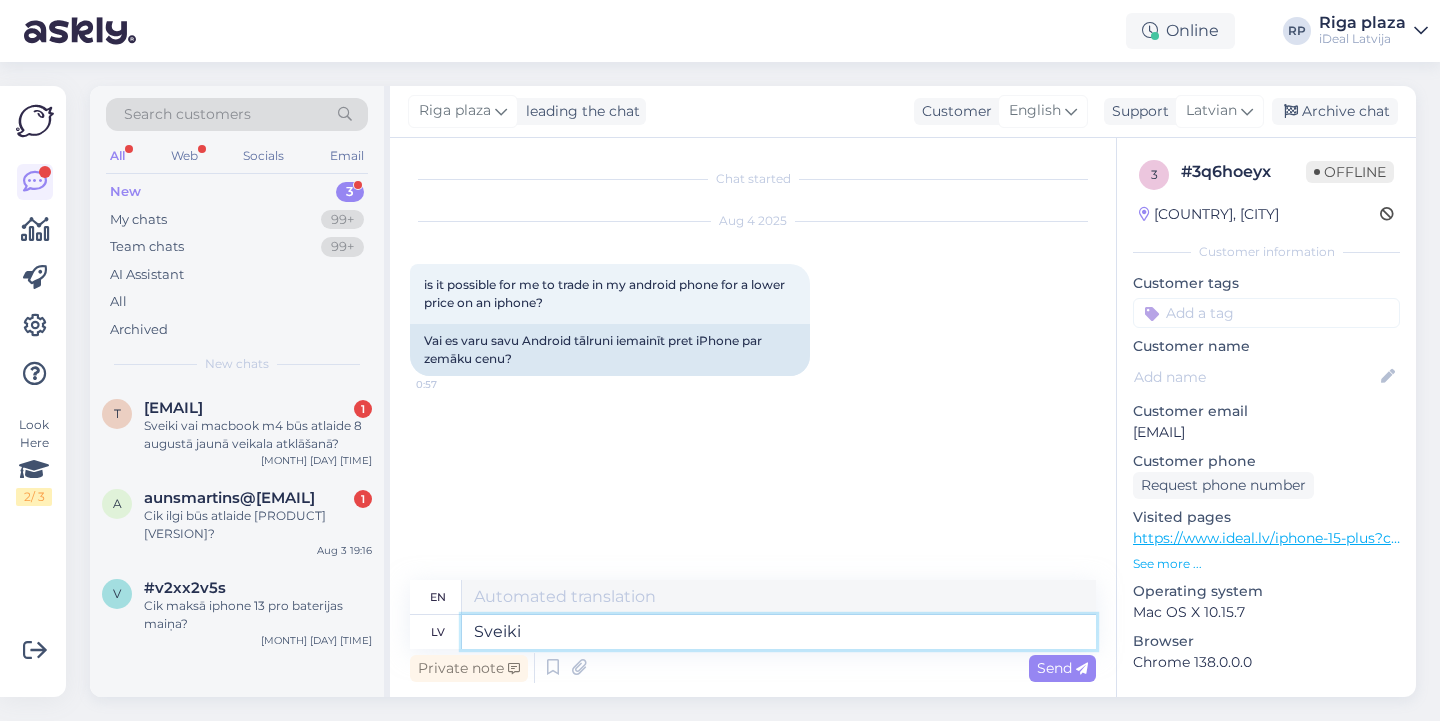type on "Sveiki!" 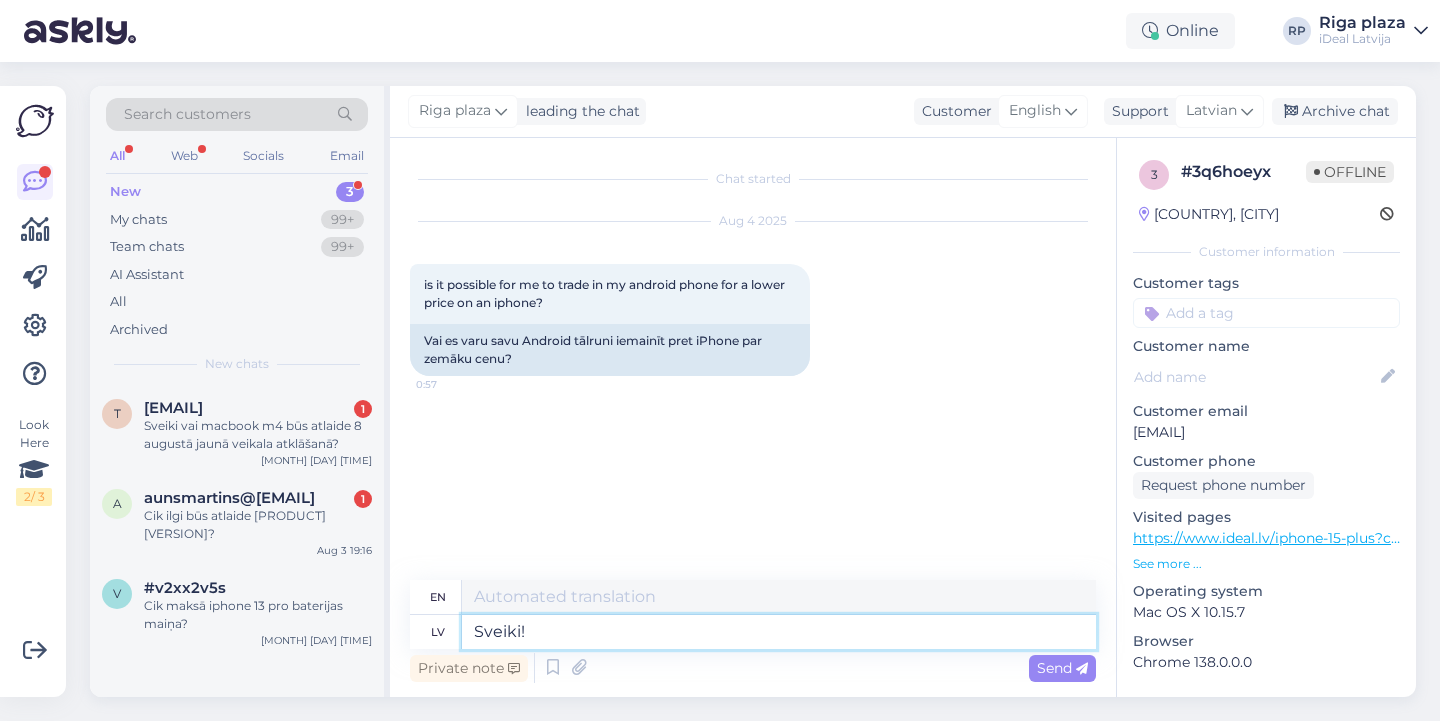 type on "Hello" 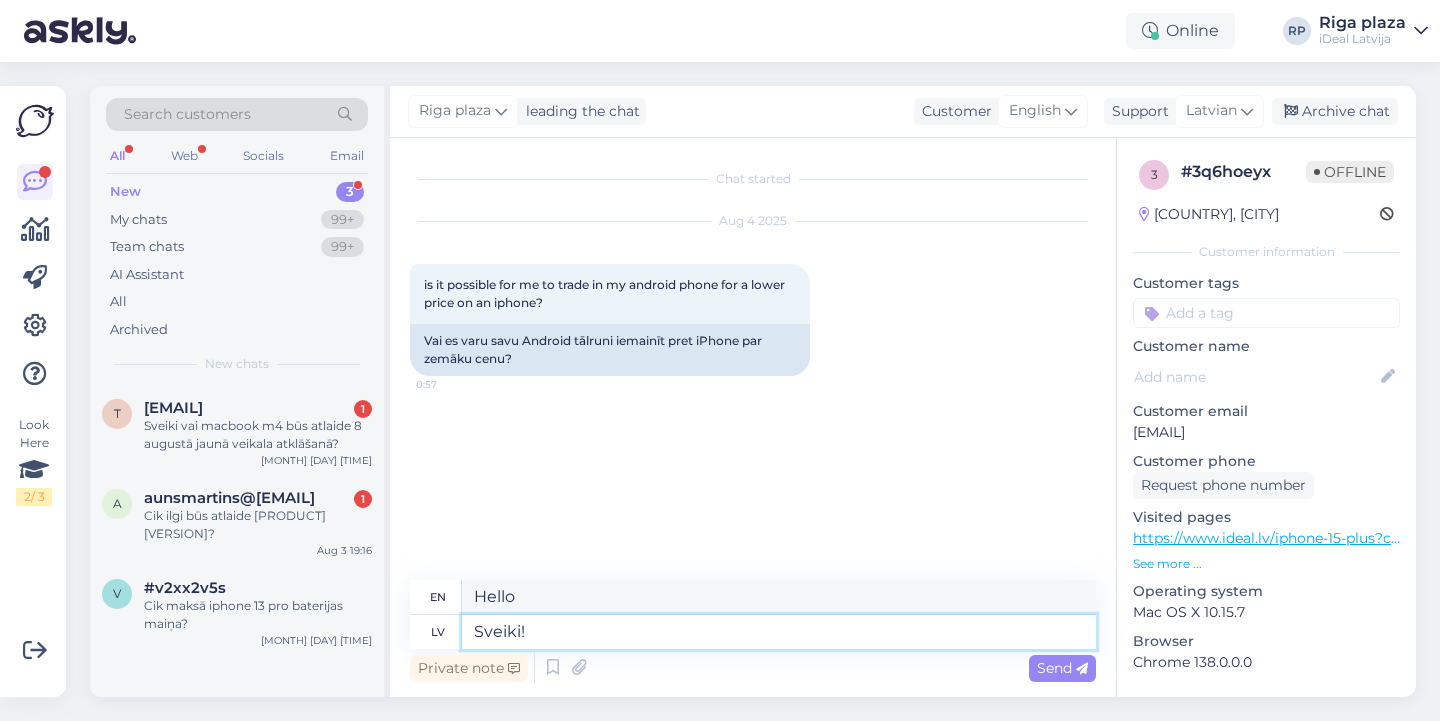 type on "Sveiki! J" 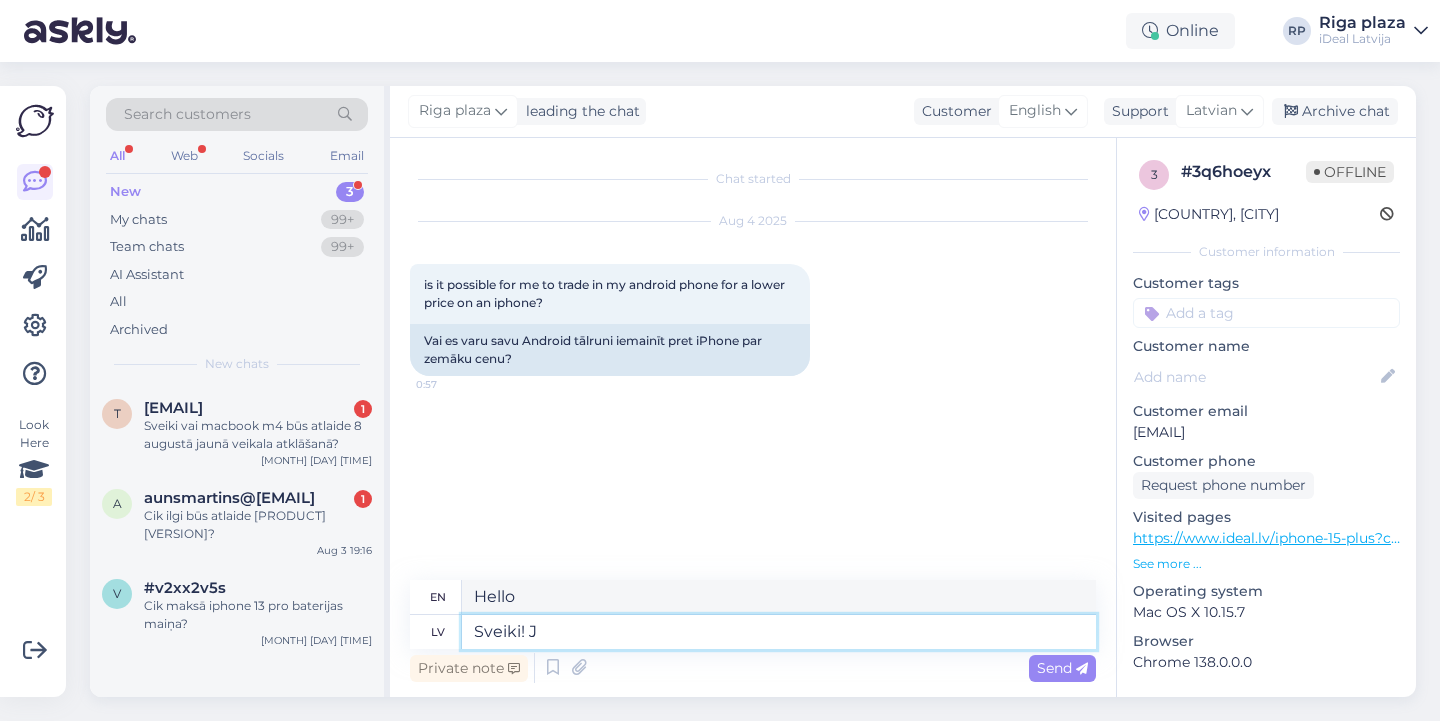 type on "Hello!" 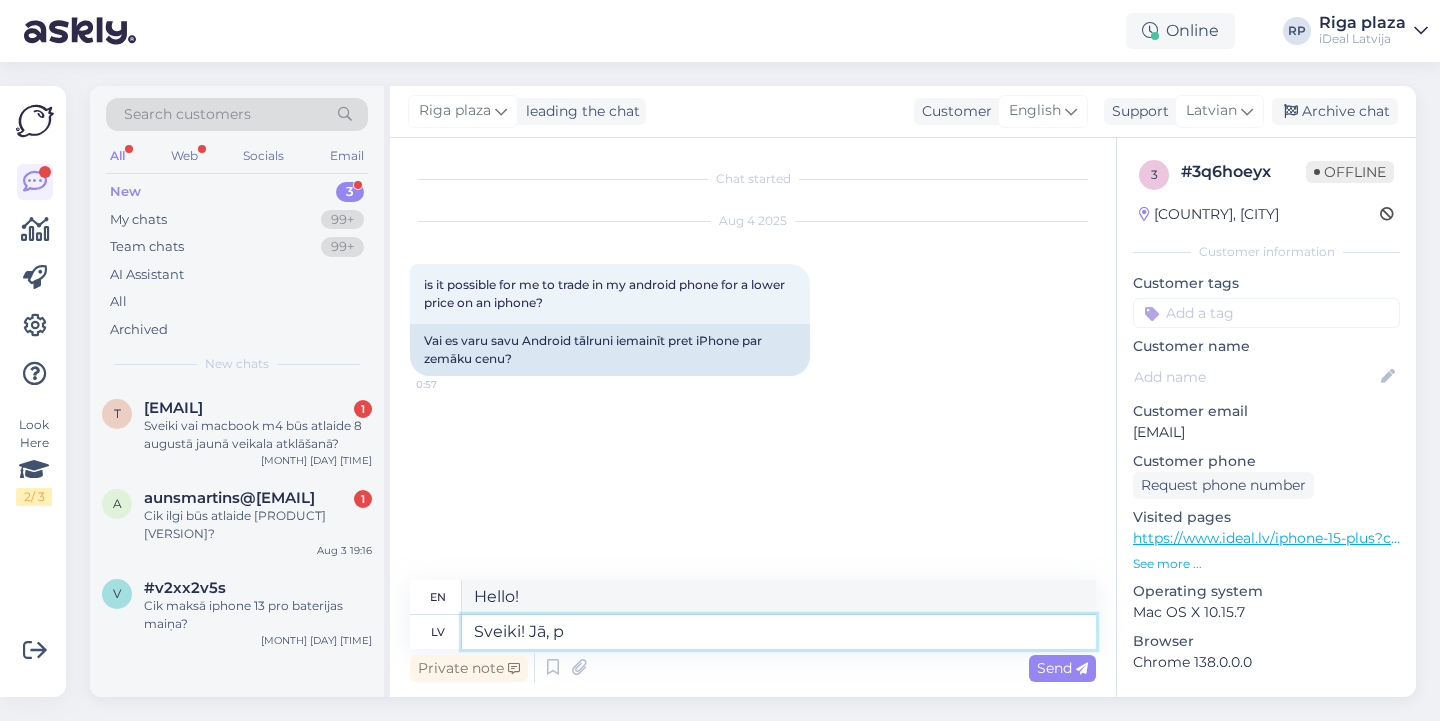 type on "Sveiki! Jā, pr" 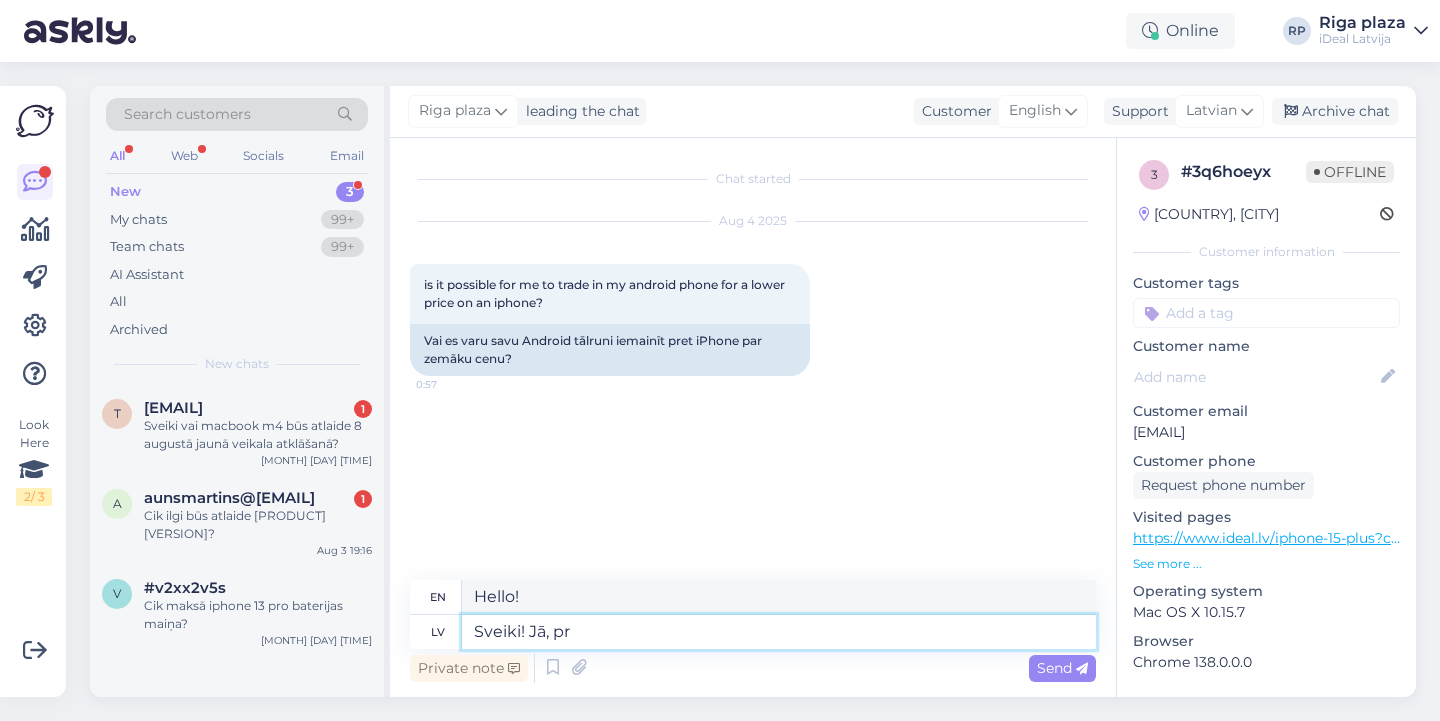 type on "Hello! Yes," 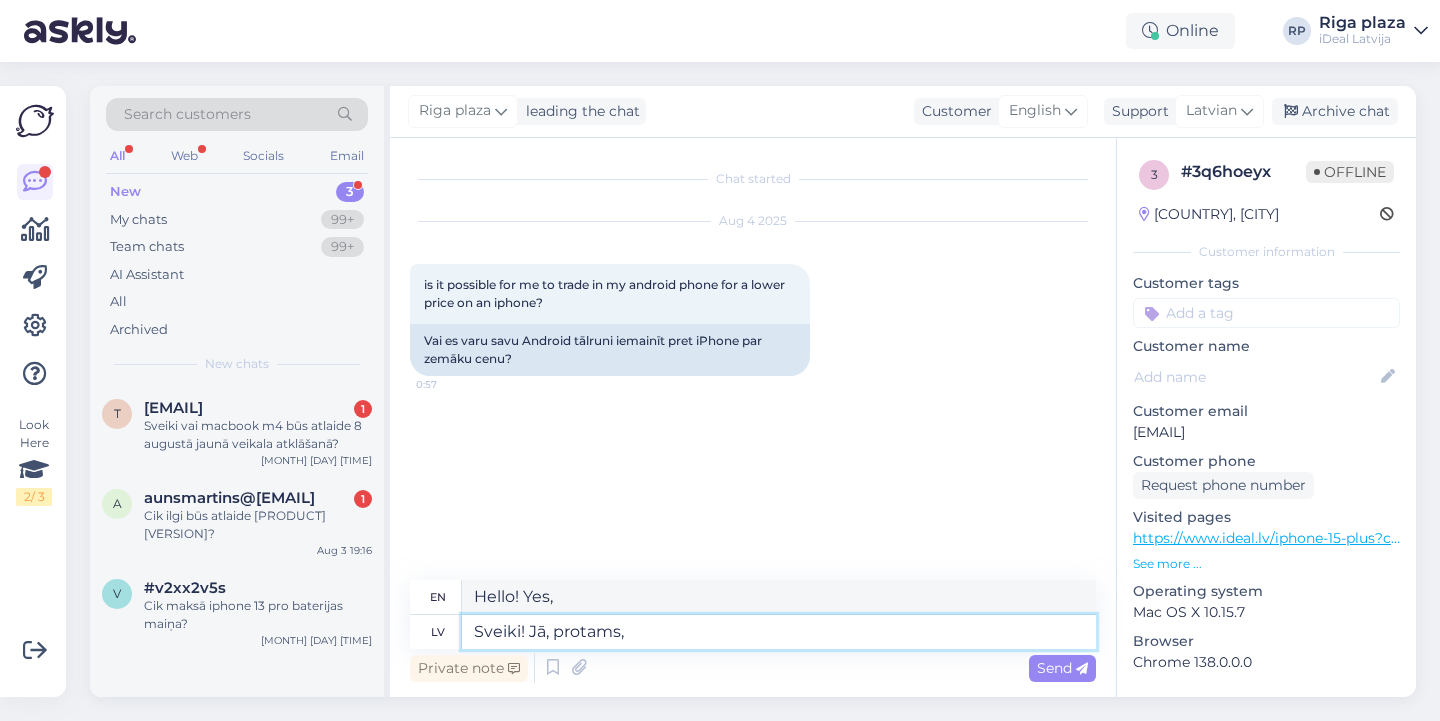 type on "Sveiki! Jā, protams, i" 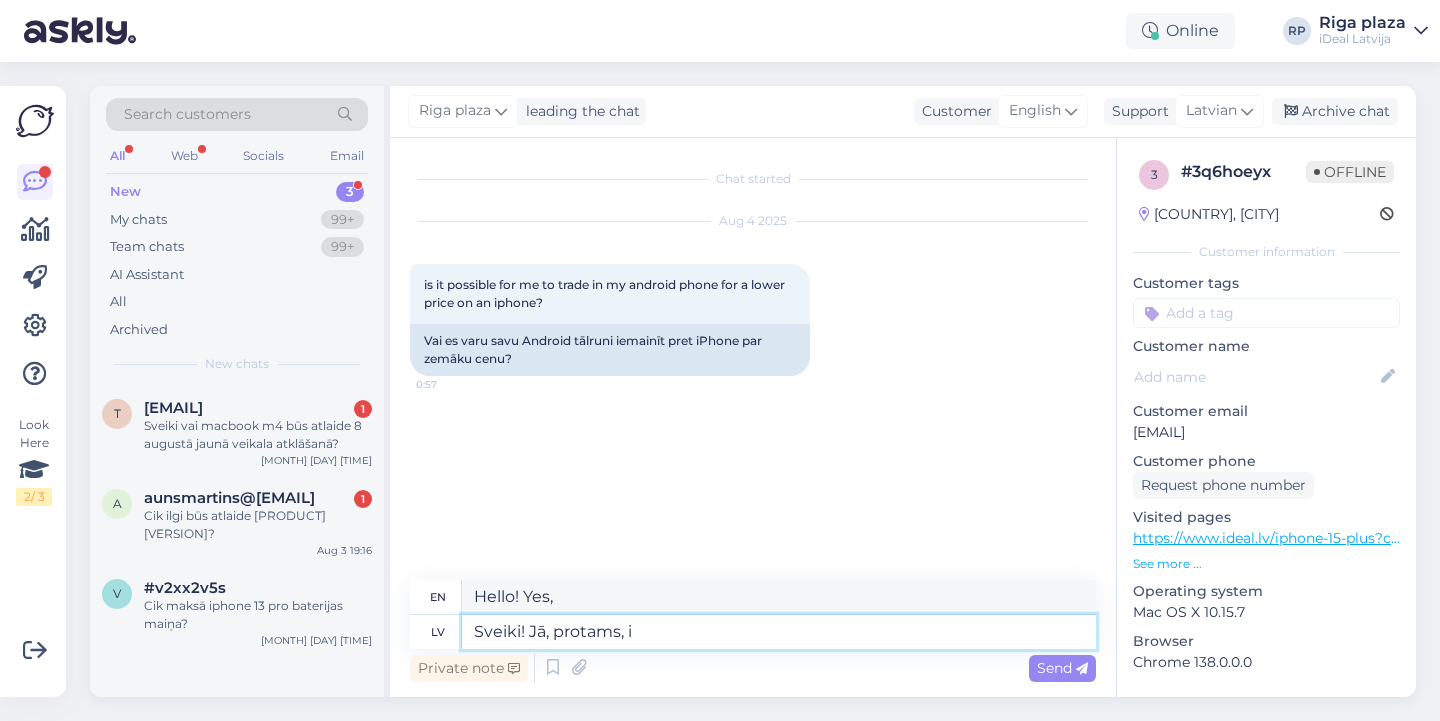 type on "Hello! Yes, of course." 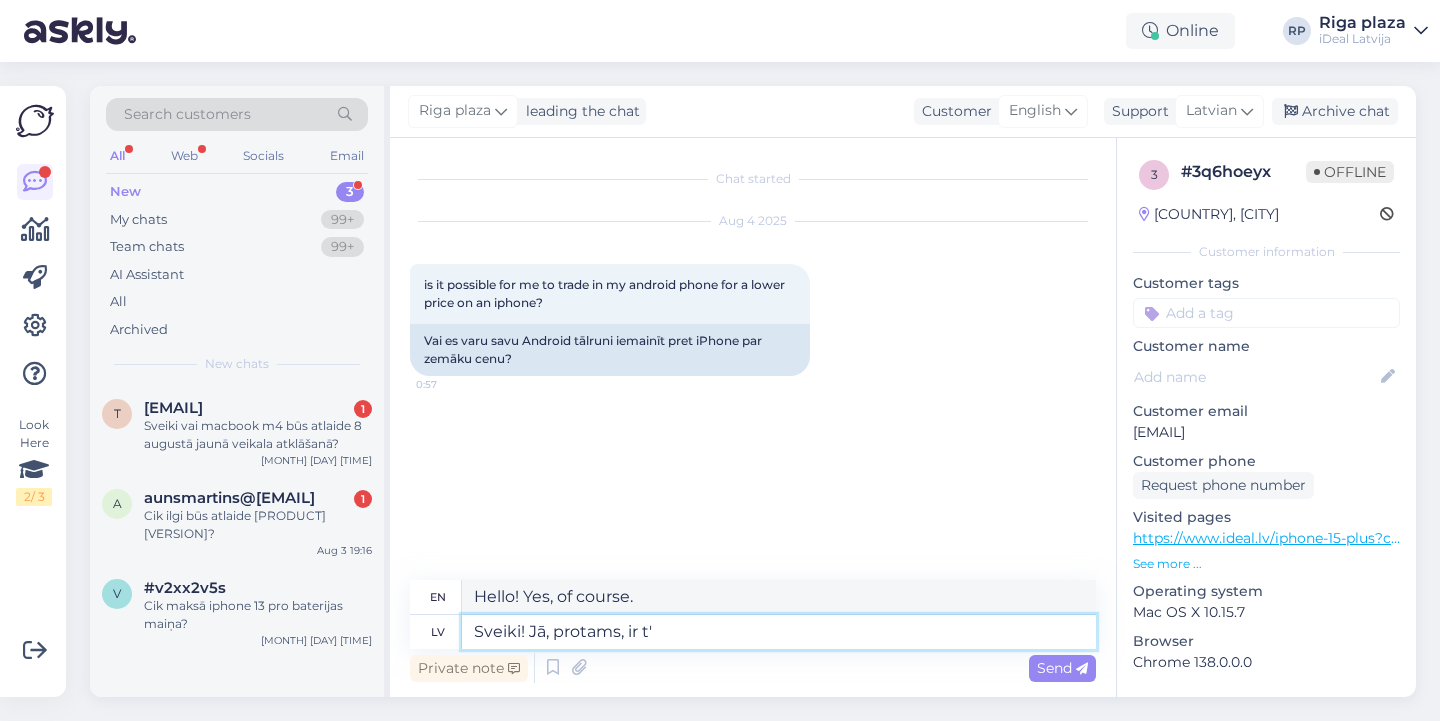 type on "Sveiki! Jā, protams, ir tā" 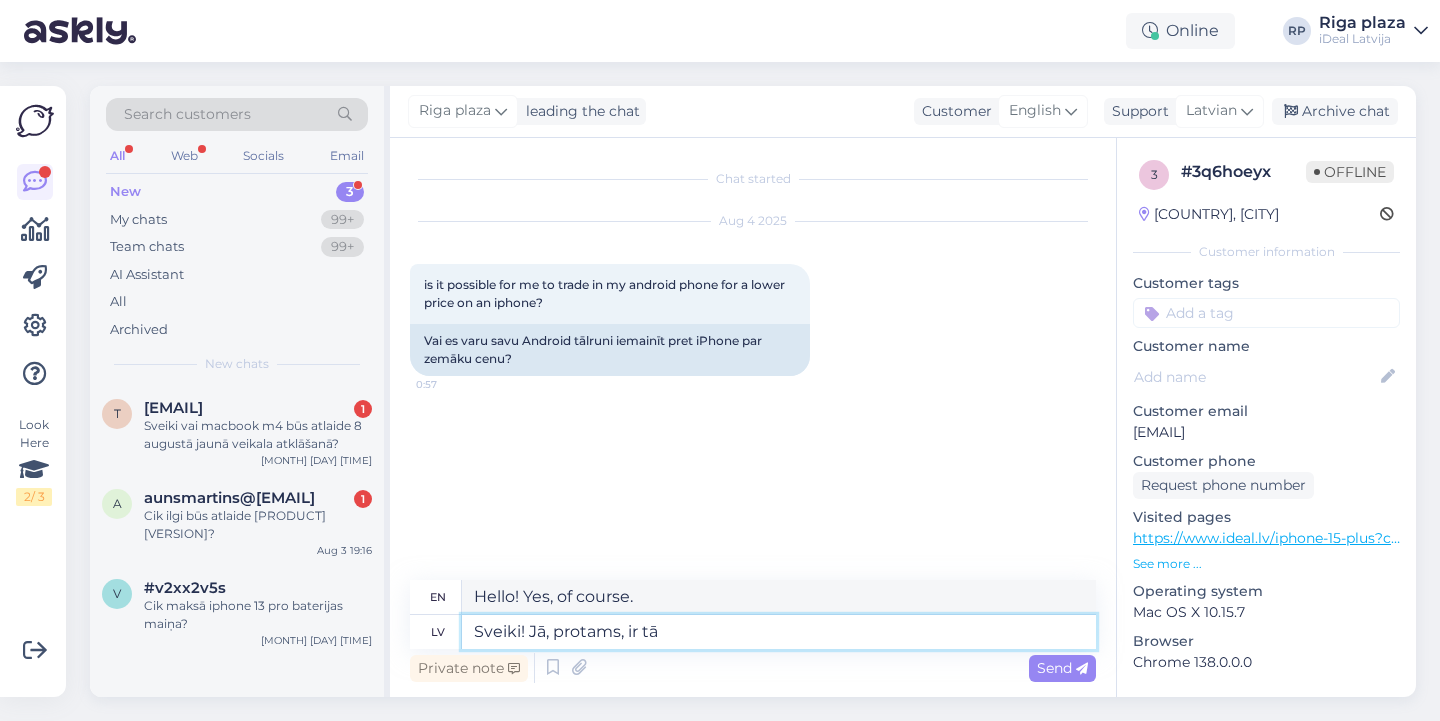 type on "Hello! Yes, of course there is" 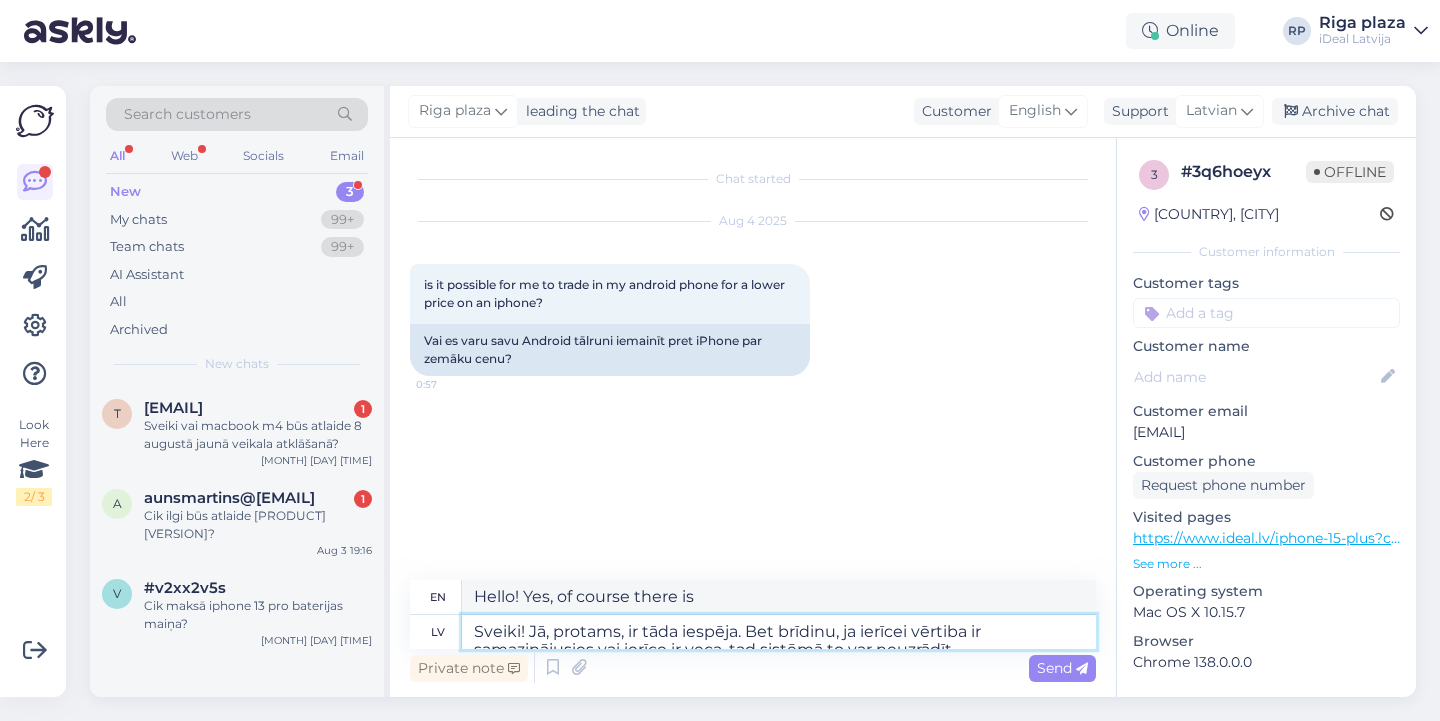 type on "Sveiki! Jā, protams, ir tāda i" 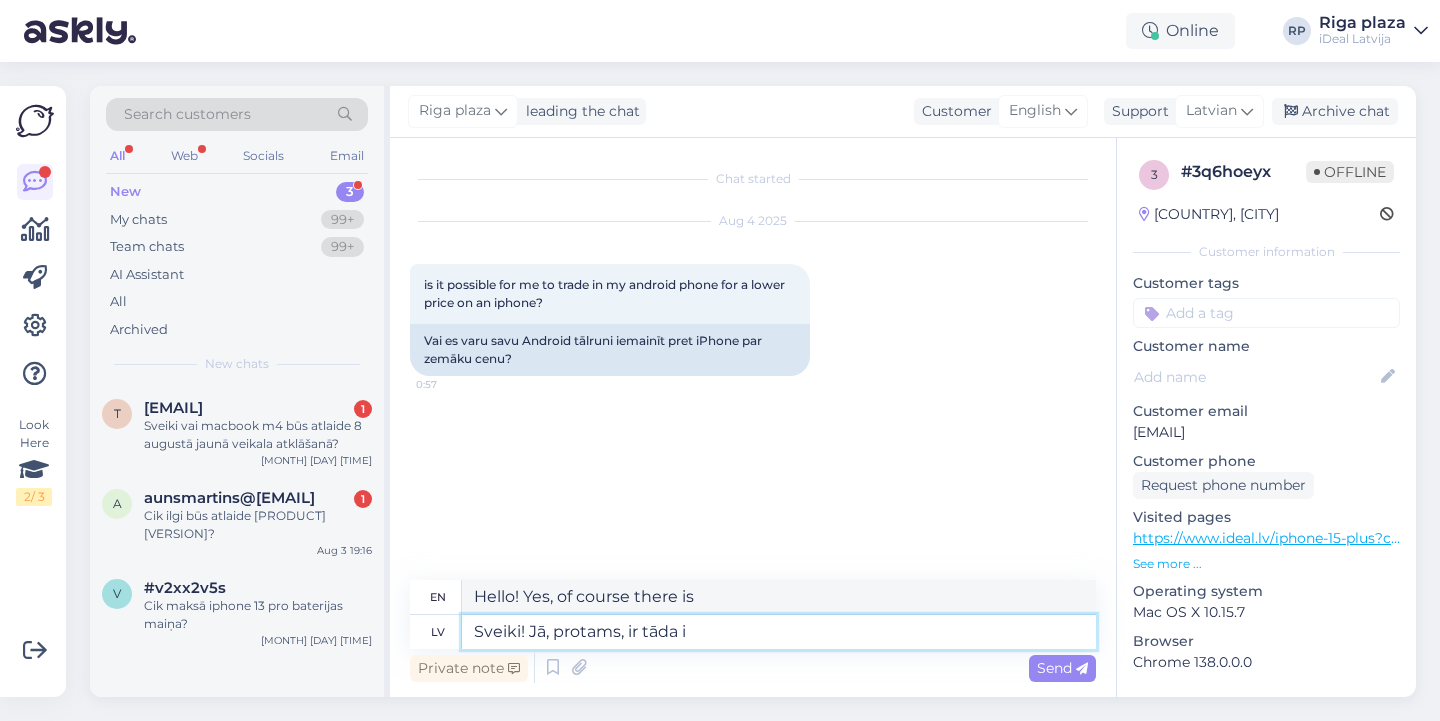 type on "Hello! Yes, of course there is one." 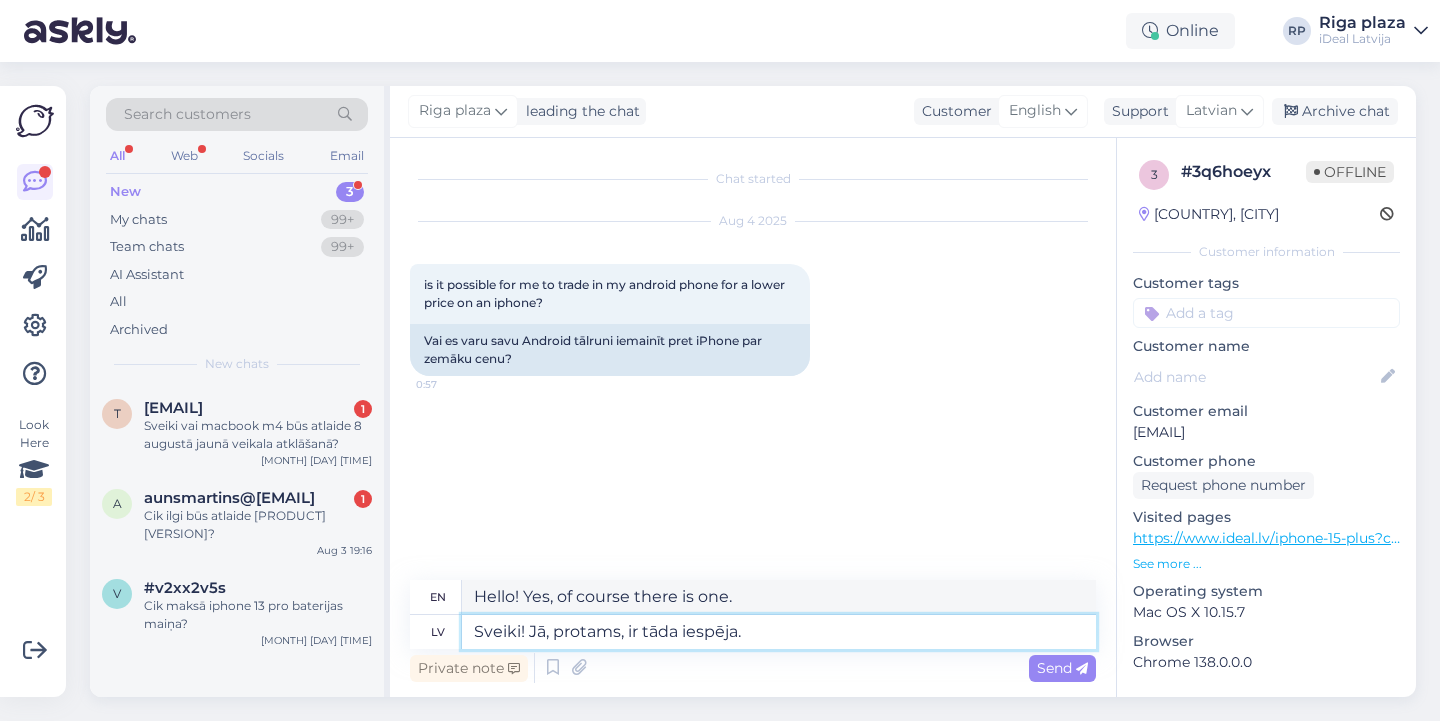 type on "Sveiki! Jā, protams, ir tāda iespēja." 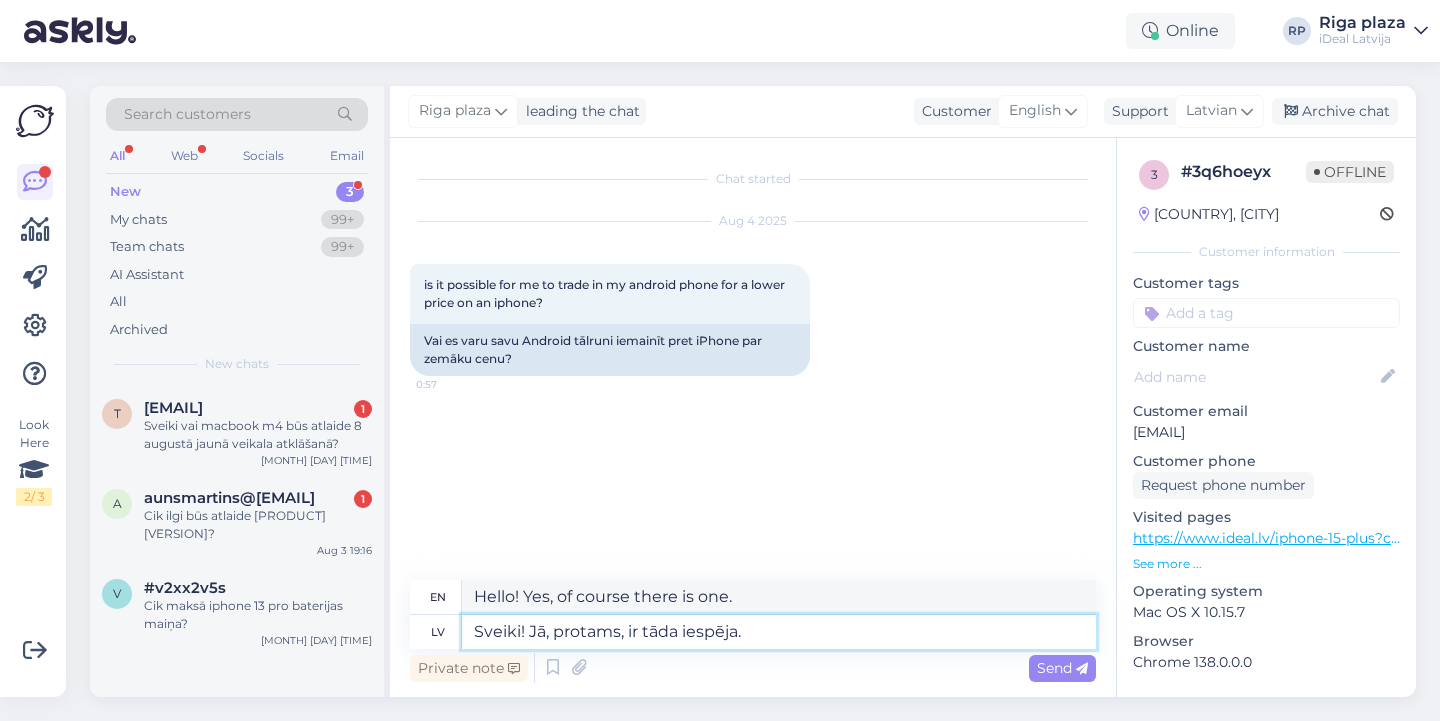 type on "Hello! Yes, of course there is such a possibility." 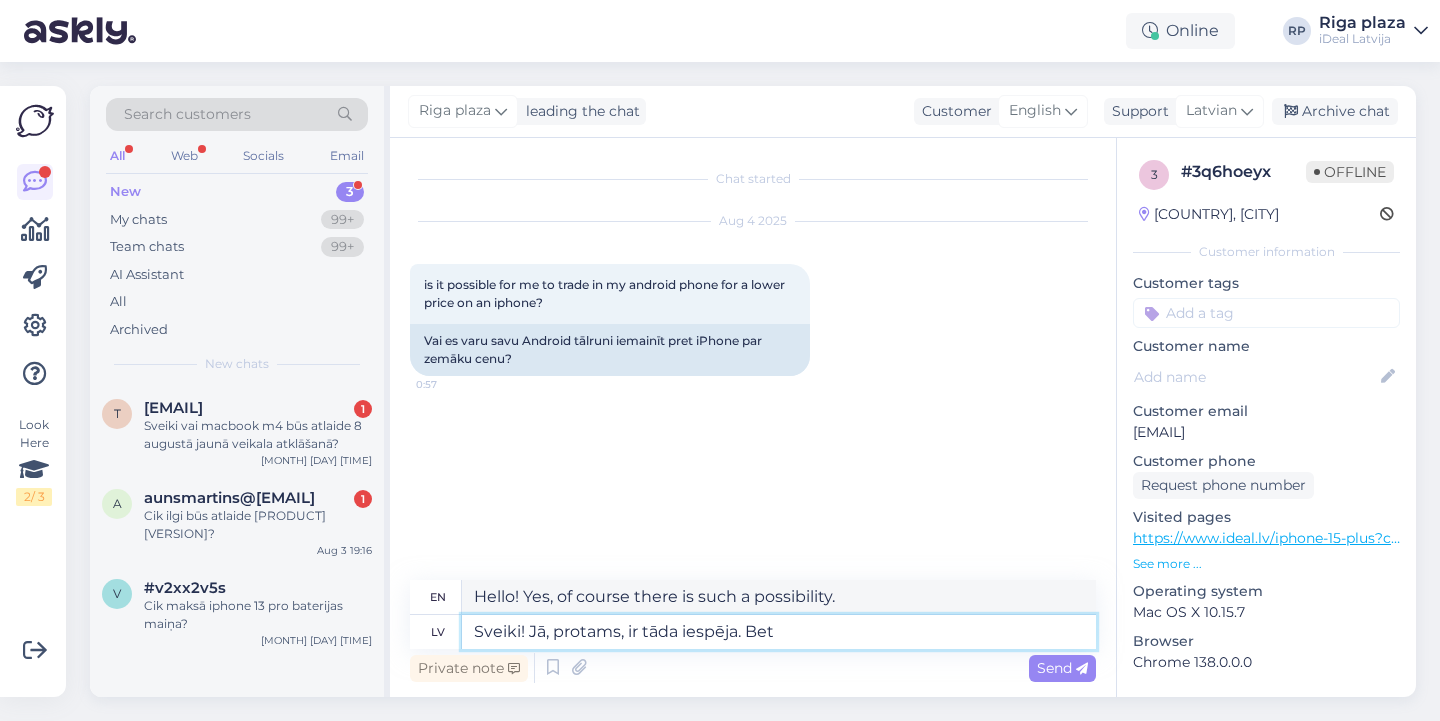 type on "Sveiki! Jā, protams, ir tāda iespēja. Bet brīdinu, ja ierīcei vērtiba ir samazinājusies vai ierīce ir veca, tad sistēmā to var neuzrādīt" 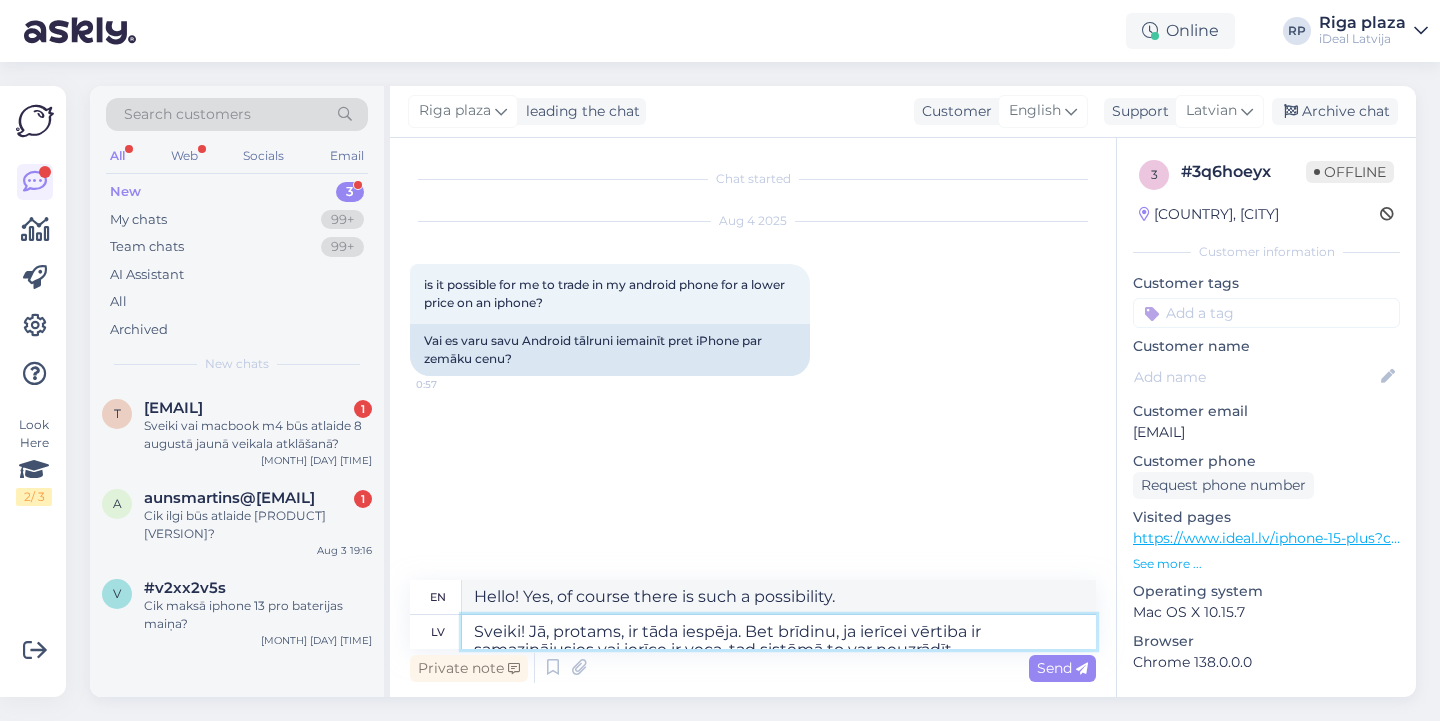 type on "Hello! Yes, of course there is such a possibility. But" 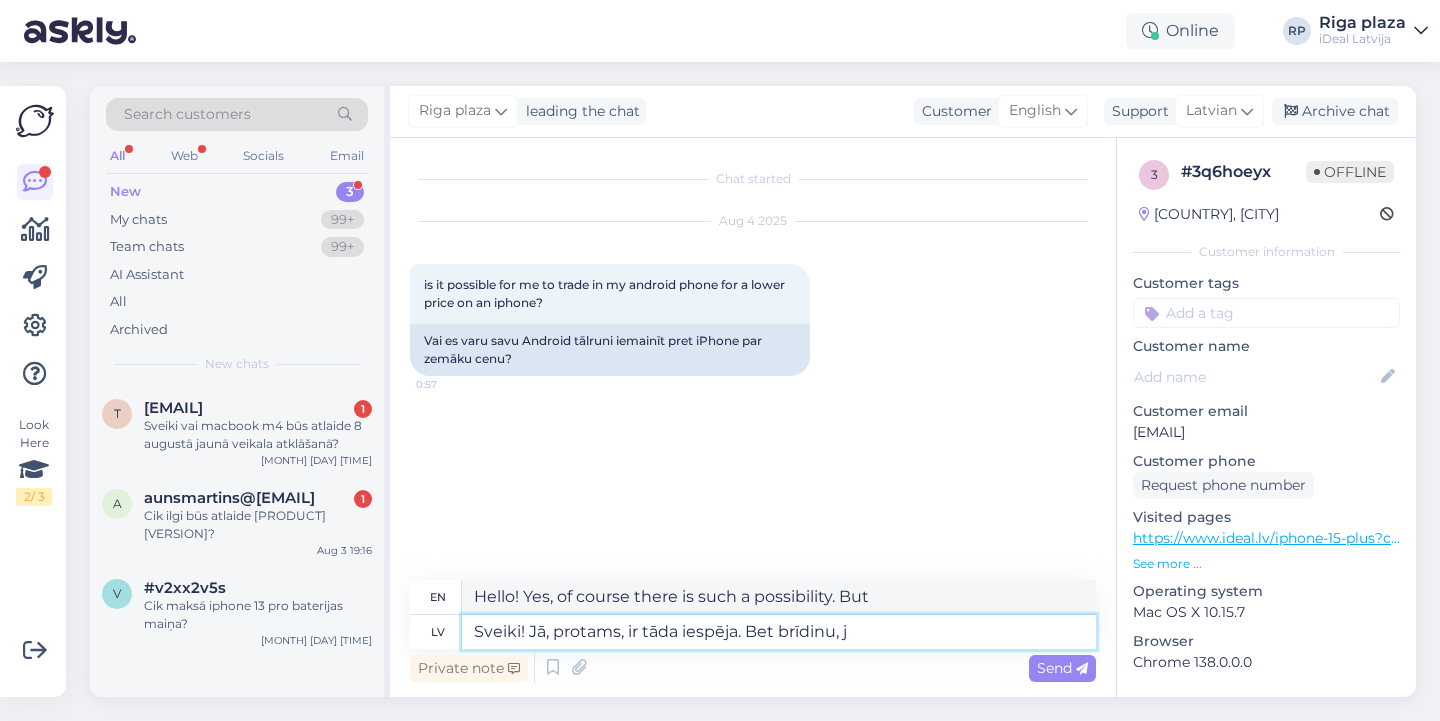 type on "Sveiki! Jā, protams, ir tāda iespēja. Bet brīdinu, ja" 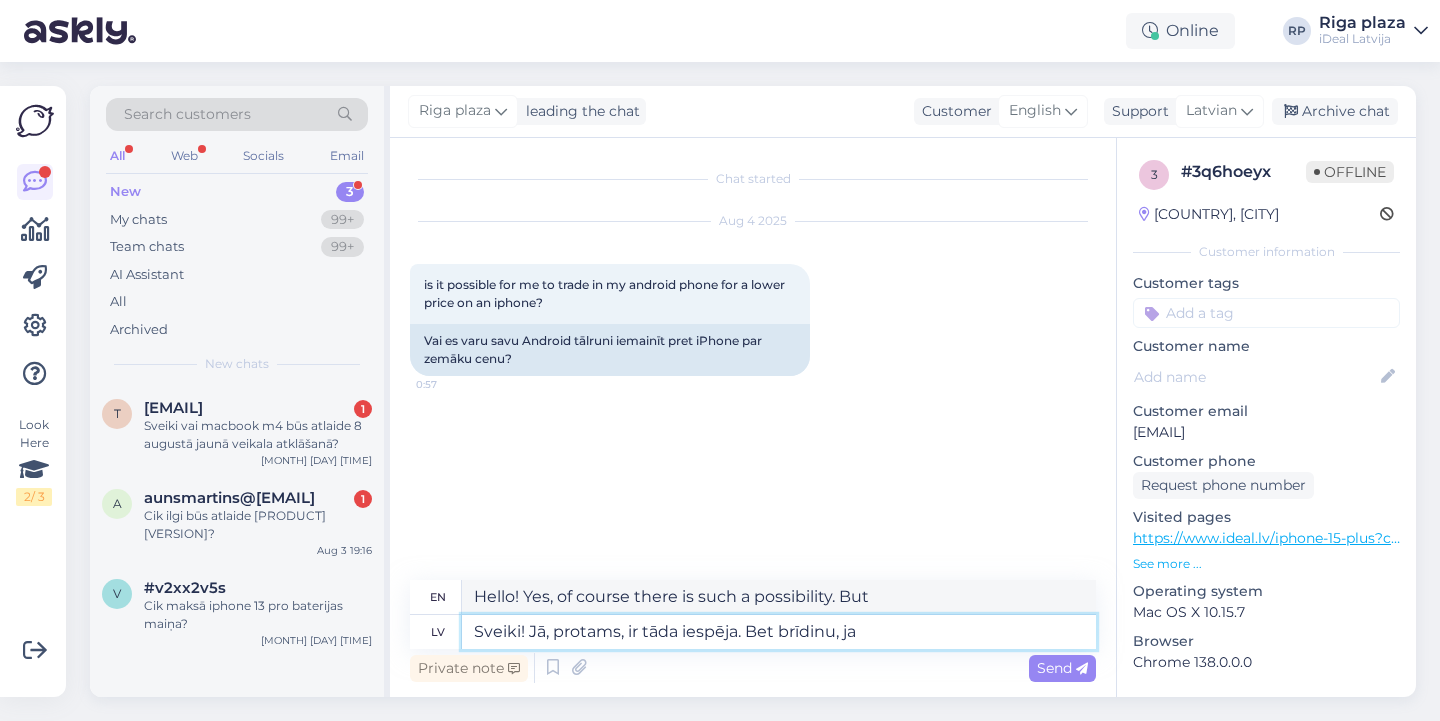 type on "Hello! Yes, of course there is such a possibility. But I warn you," 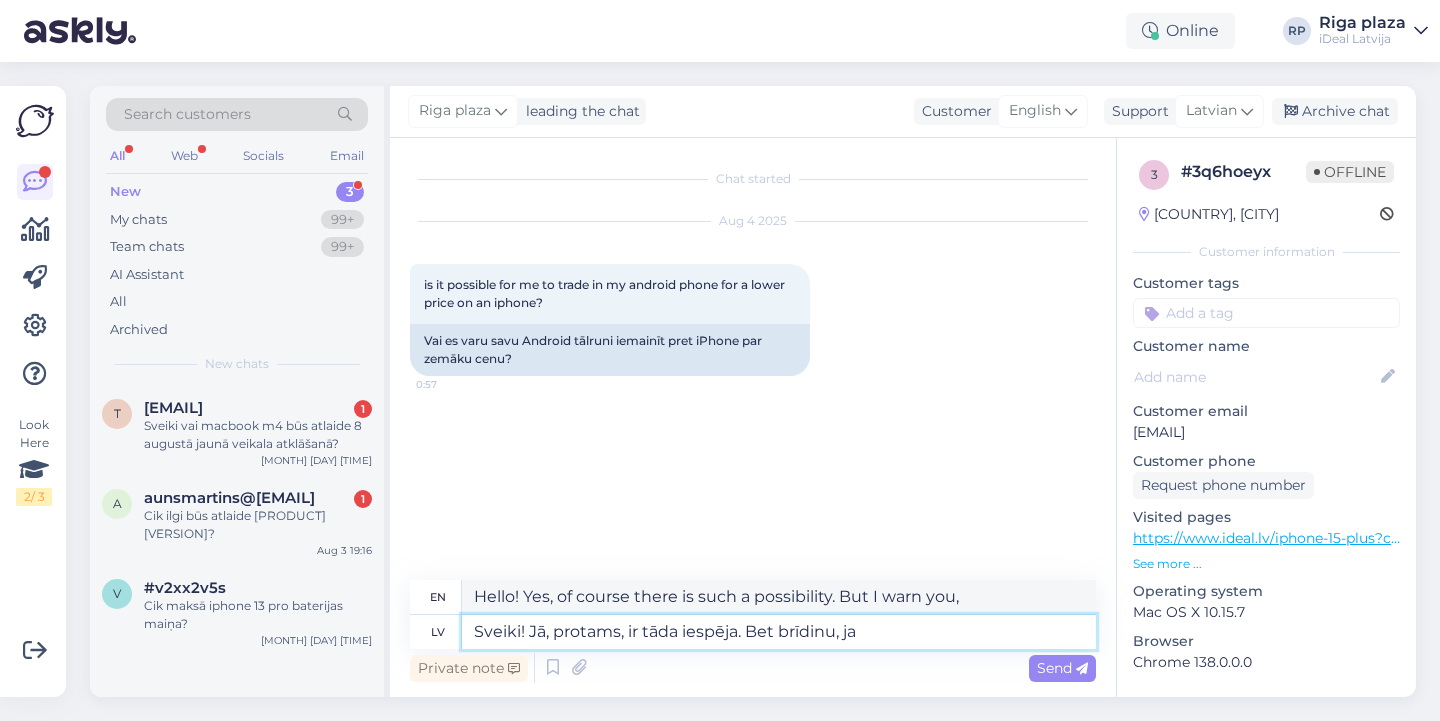 type on "Sveiki! Jā, protams, ir tāda iespēja. Bet brīdinu, ja" 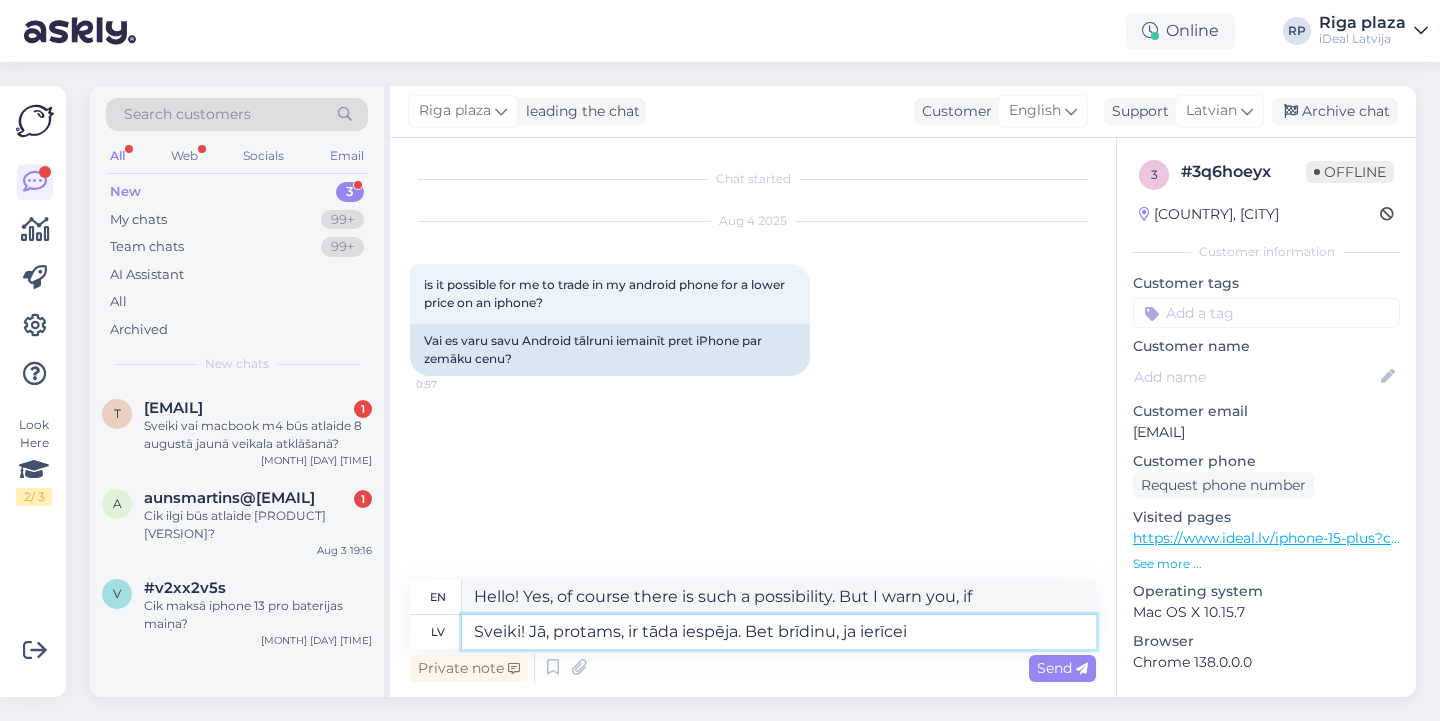type on "Sveiki! Jā, protams, ir tāda iespēja. Bet brīdinu, ja ierīcei" 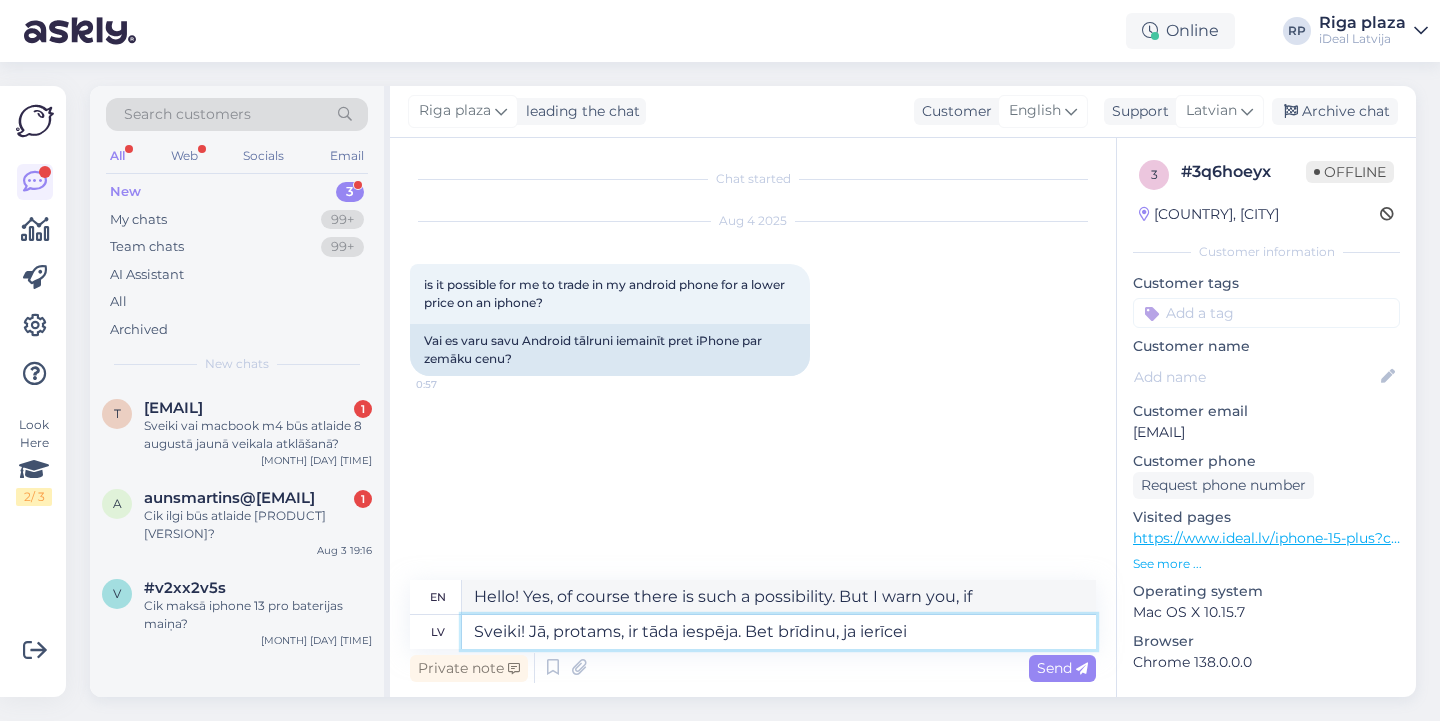 type on "Hello! Yes, of course there is such a possibility. But I warn you, if the device" 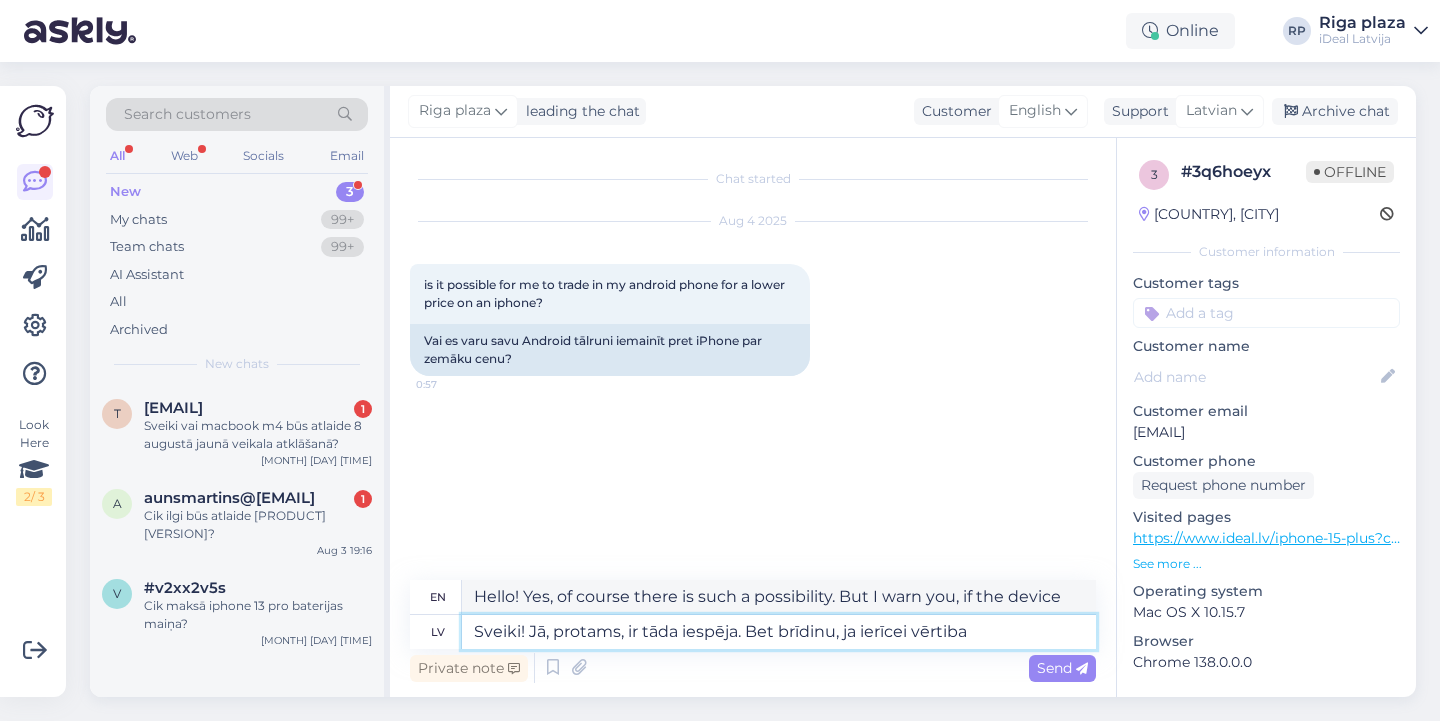 type on "Sveiki! Jā, protams, ir tāda iespēja. Bet brīdinu, ja ierīcei vērtiba" 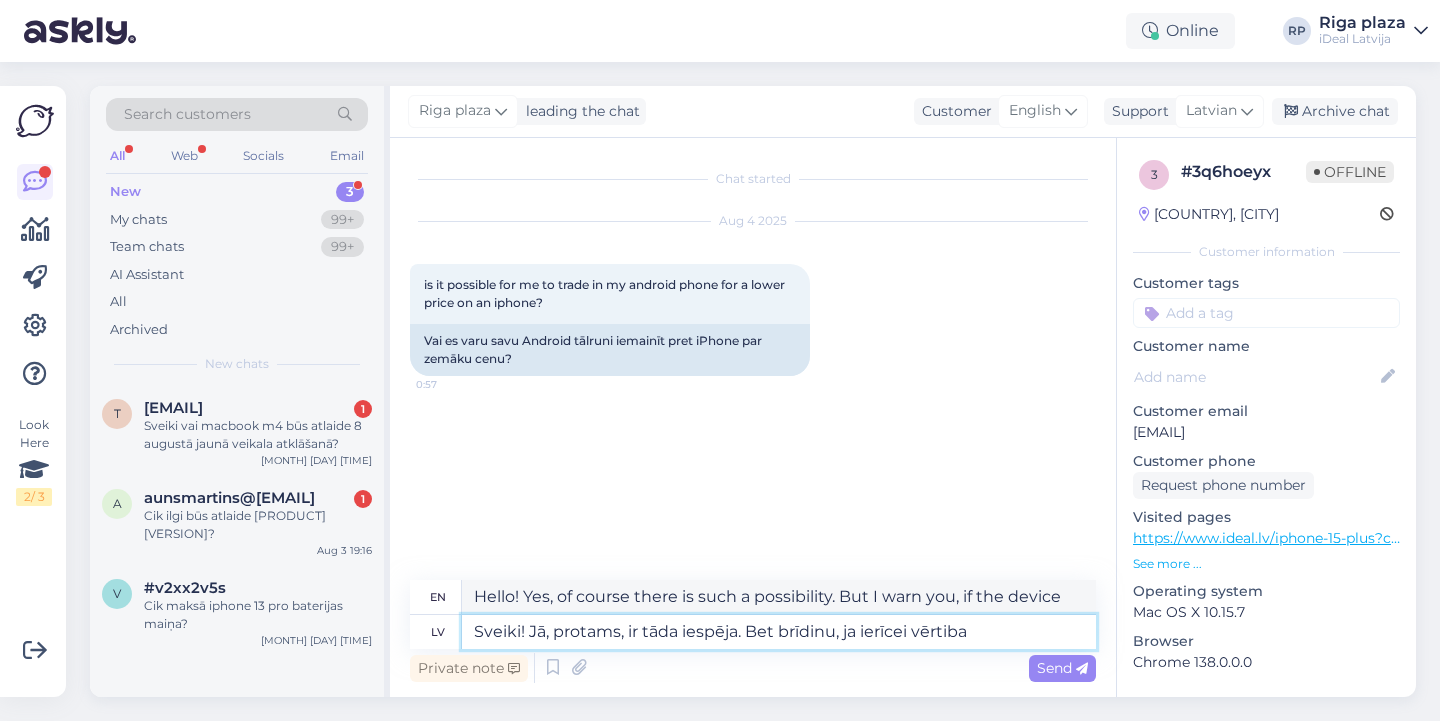 type on "Hello! Yes, of course there is such a possibility. But I warn you, if the device has a value" 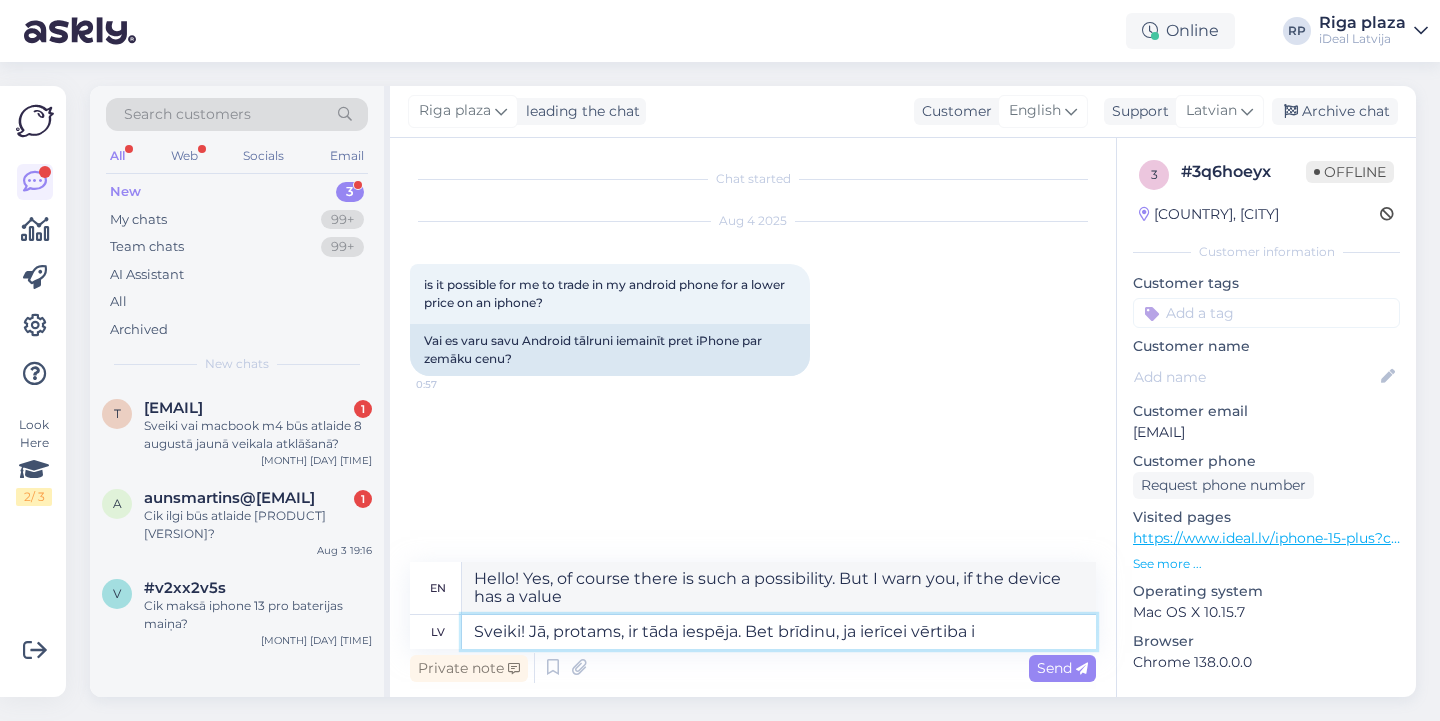 type on "Sveiki! Jā, protams, ir tāda iespēja. Bet brīdinu, ja ierīcei vērtiba ir samazinājusies vai ierīce ir veca, tad sistēmā to var neuzrādīt" 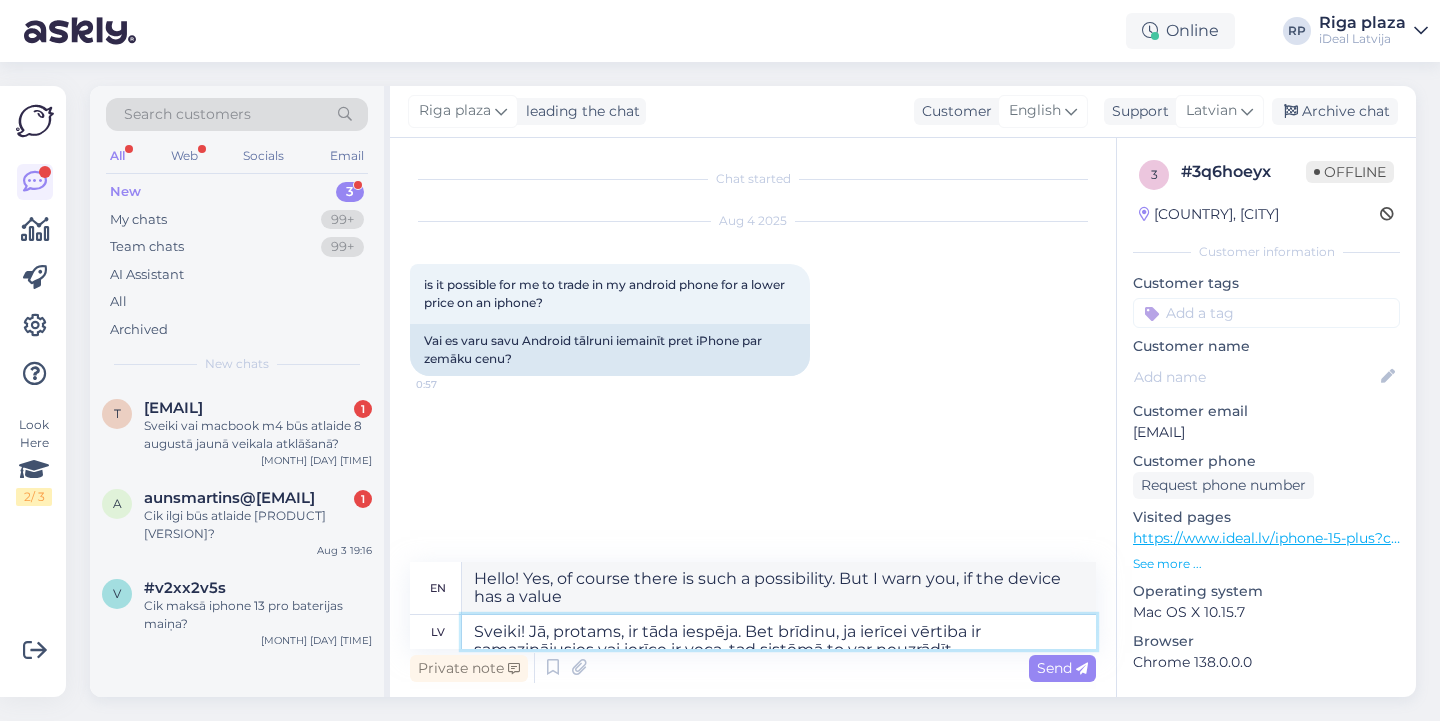 type on "Hello! Yes, of course there is such a possibility. But I warn you, if the device has value" 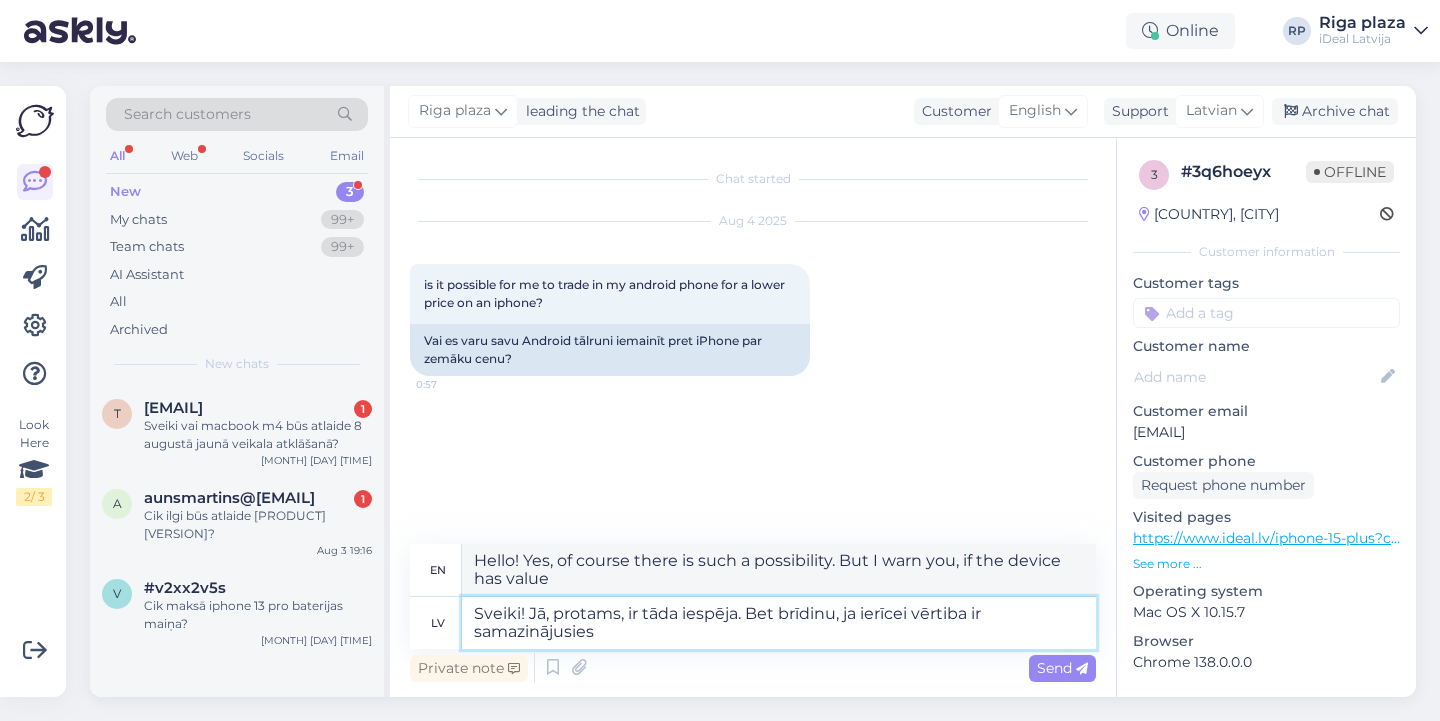 type on "Sveiki! Jā, protams, ir tāda iespēja. Bet brīdinu, ja ierīcei vērtiba ir samazinājusies vai ierīce ir veca, tad sistēmā to var neuzrādīt" 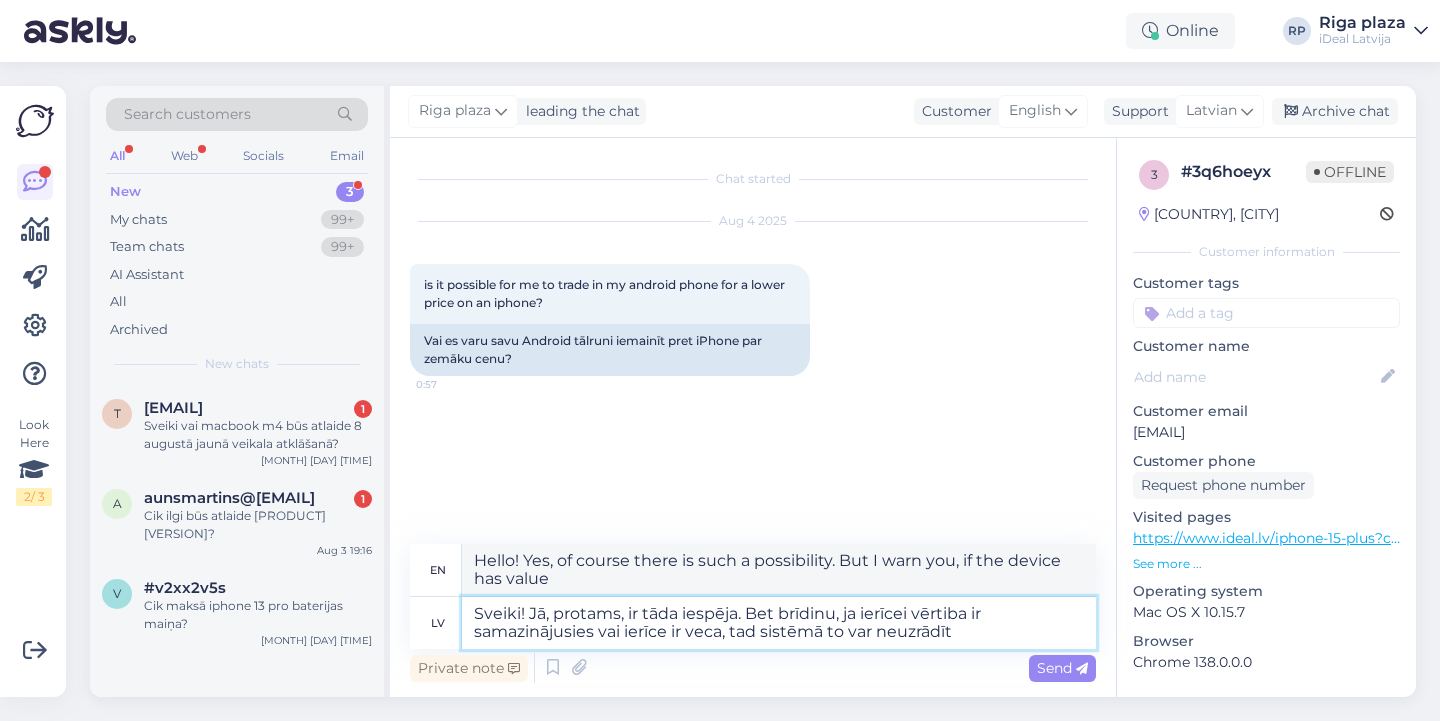 type on "Hello! Yes, of course there is such a possibility. But I warn you if the value of the device has decreased" 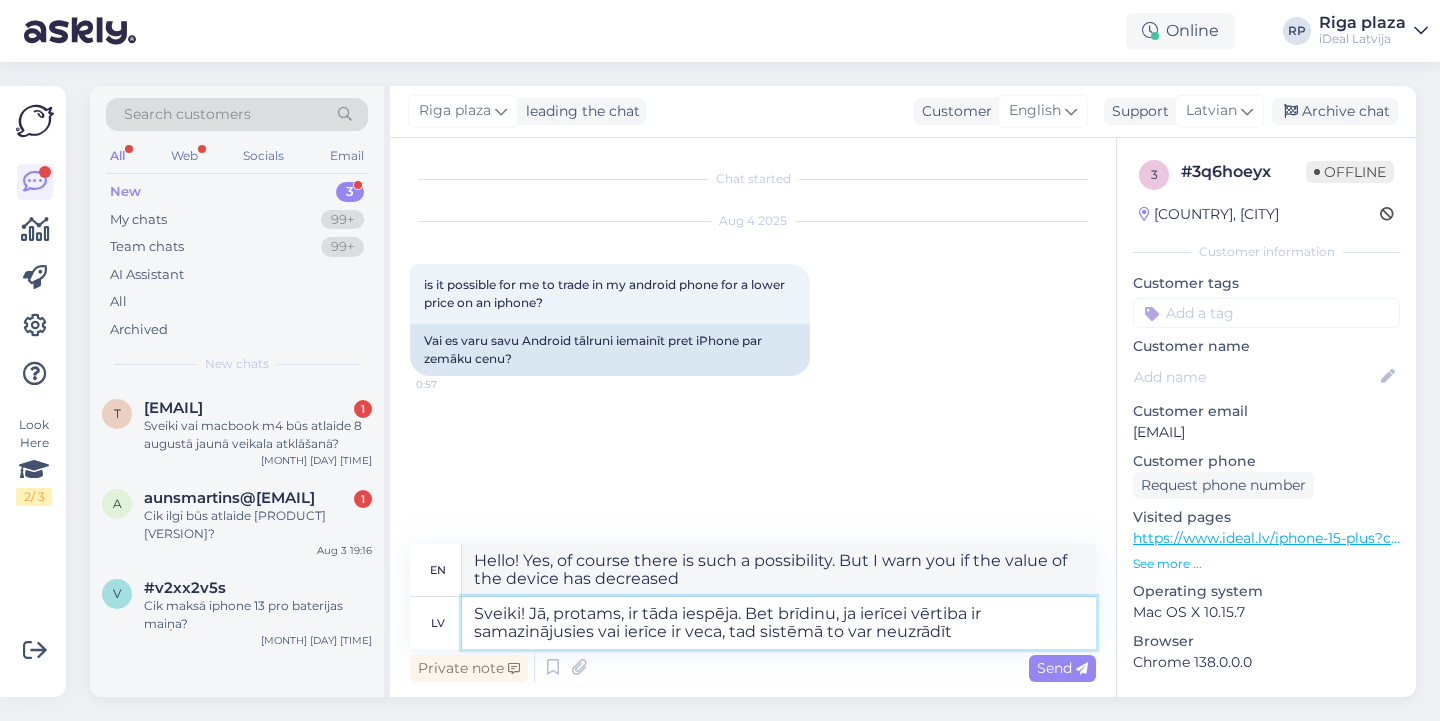 type on "Sveiki! Jā, protams, ir tāda iespēja. Bet brīdinu, ja ierīcei vērtiba ir samazinājusies vai i" 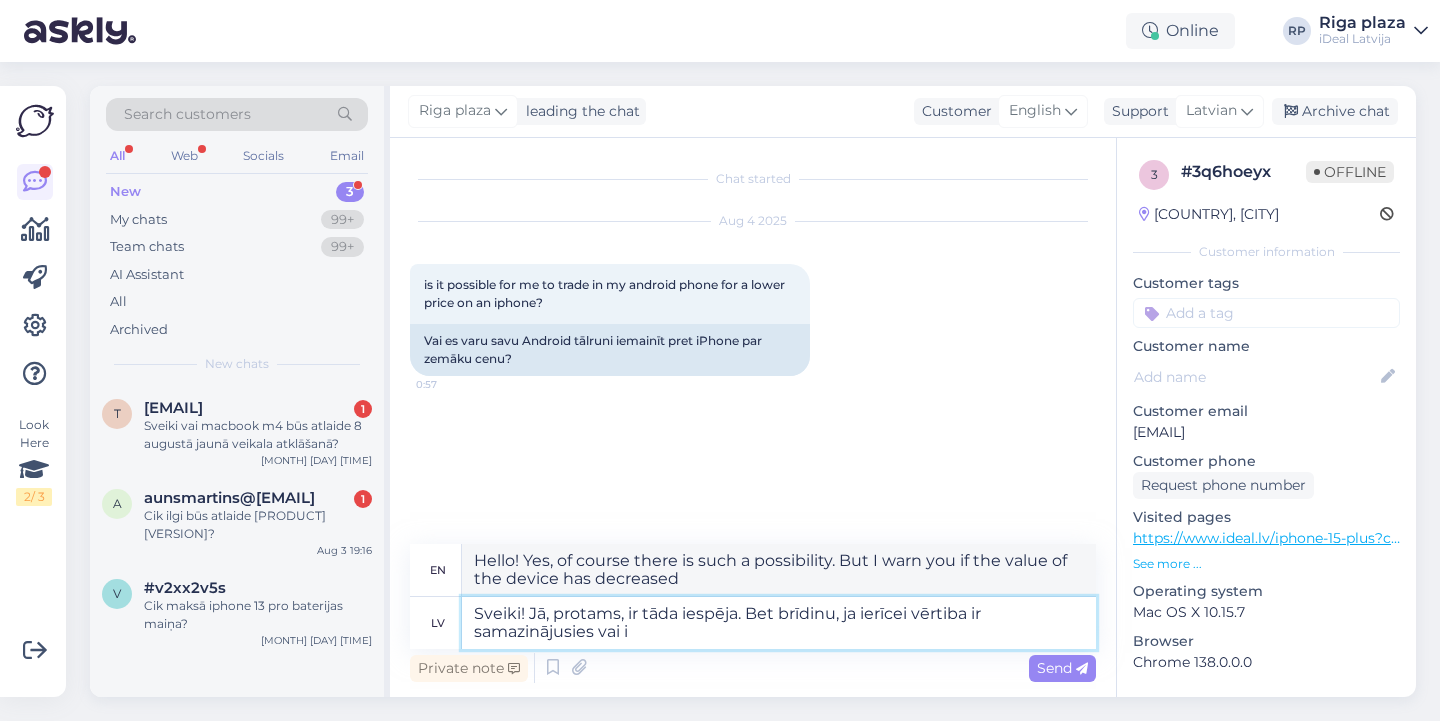 type on "Hello! Yes, of course there is such a possibility. But I warn you, if the value of the device has decreased or" 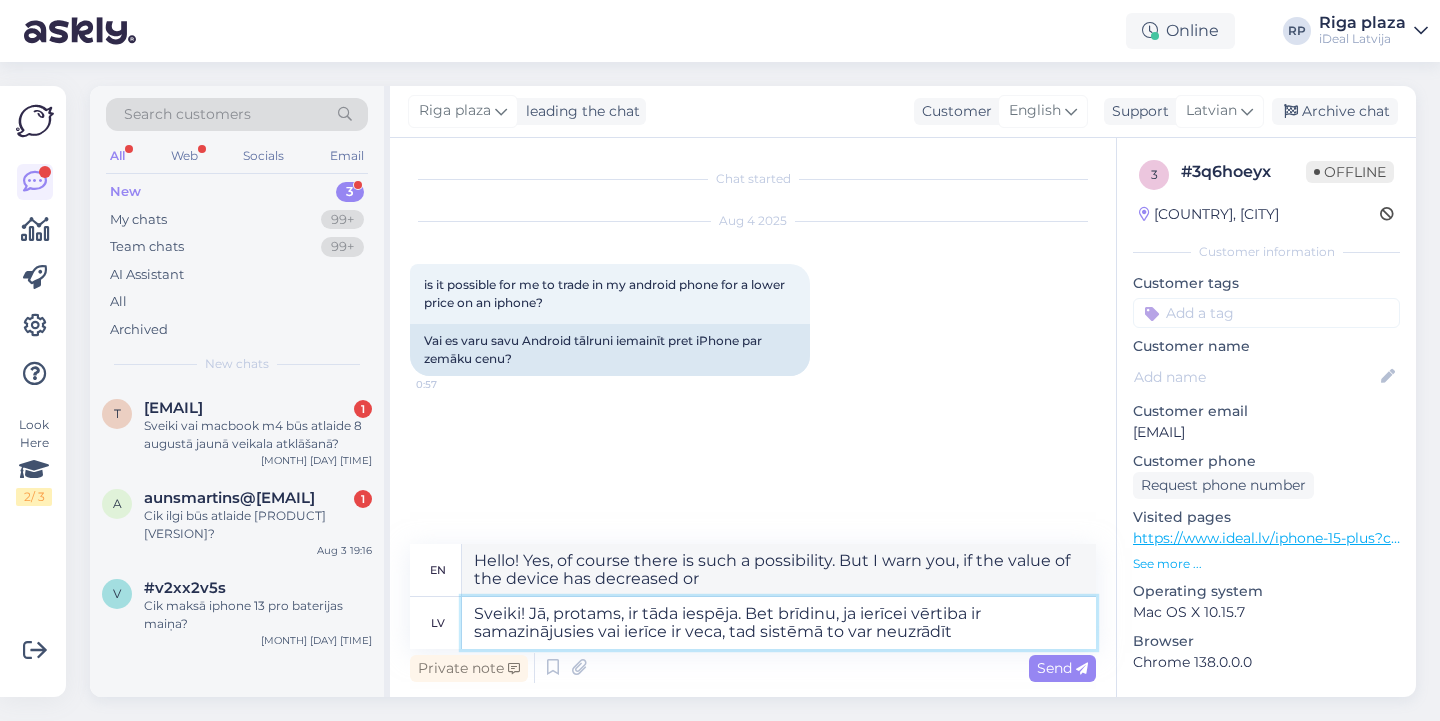 type on "Sveiki! Jā, protams, ir tāda iespēja. Bet brīdinu, ja ierīcei vērtiba ir samazinājusies vai ierīce i" 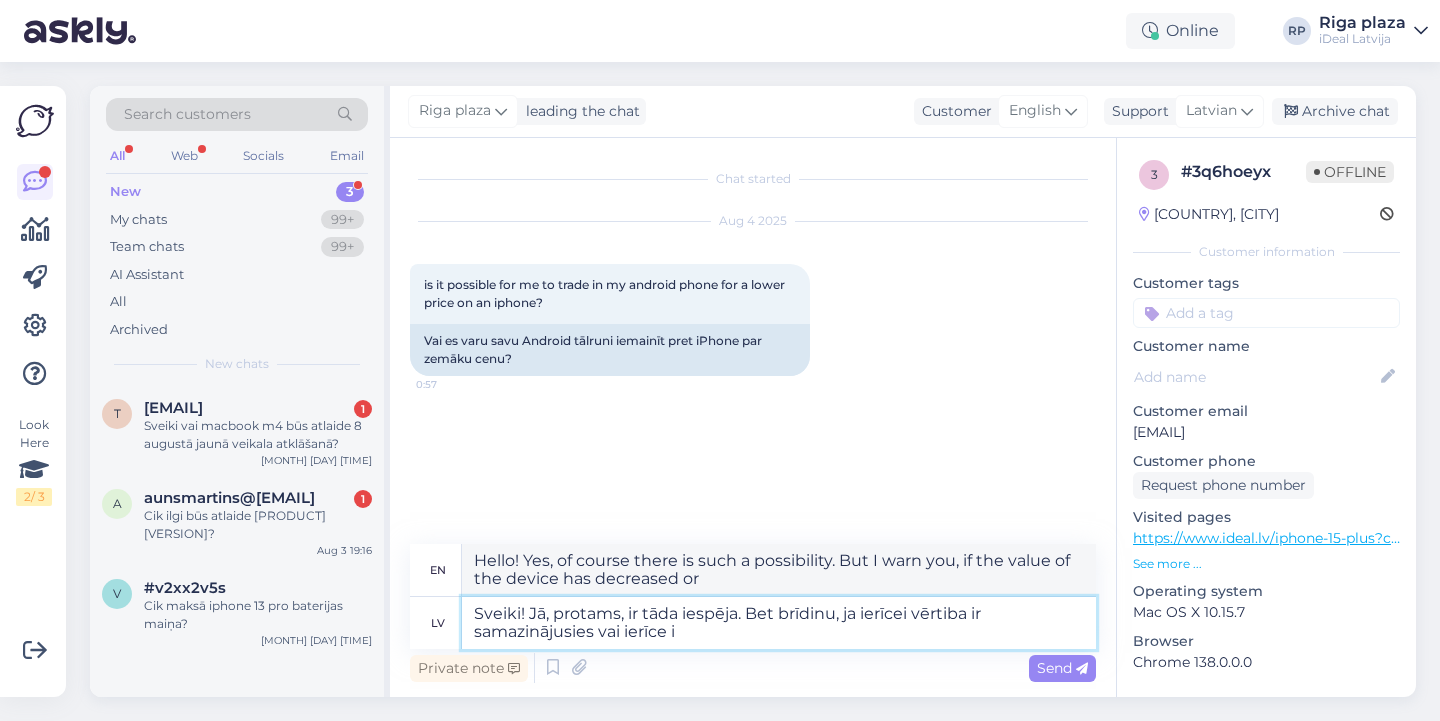 type on "Hello! Yes, of course there is such a possibility. But I warn you, if the value of the device has decreased or" 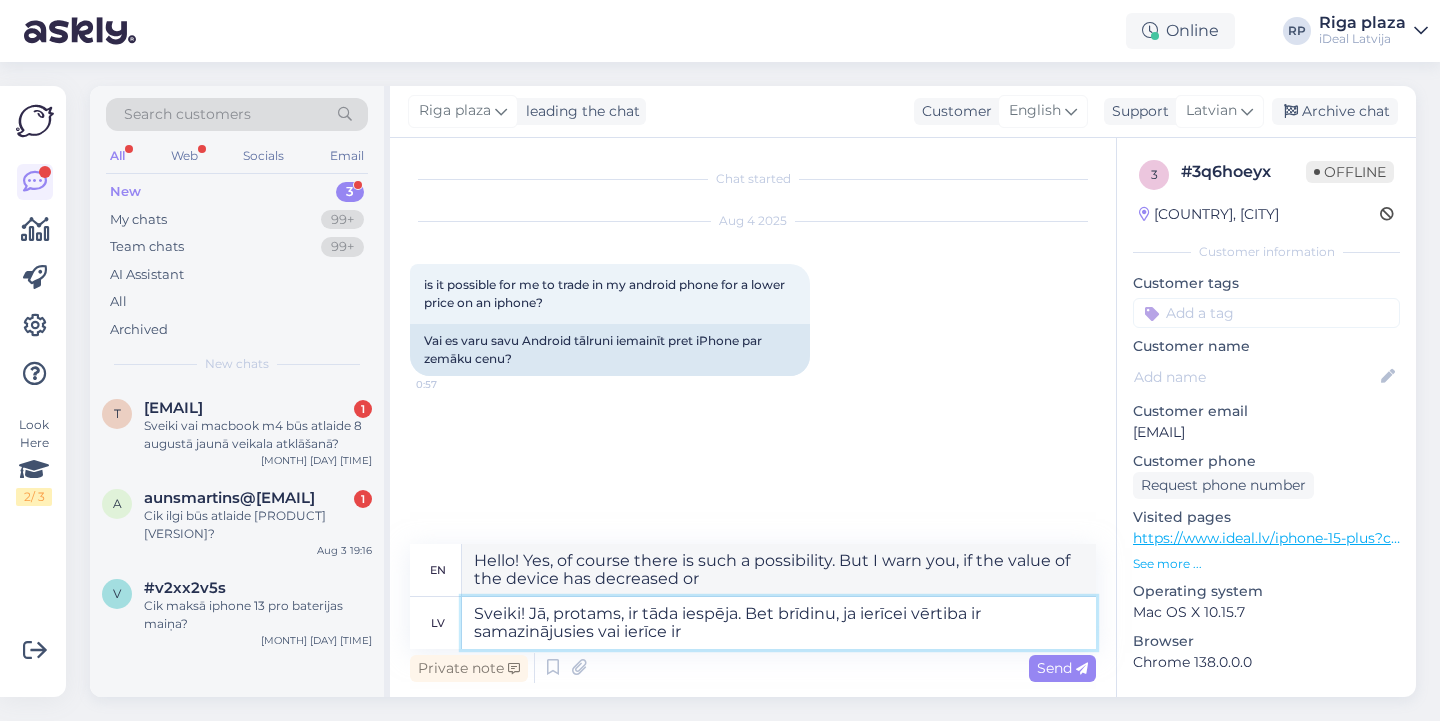 type on "Sveiki! Jā, protams, ir tāda iespēja. Bet brīdinu, ja ierīcei vērtiba ir samazinājusies vai ierīce ir veca, tad sistēmā to var neuzrādīt" 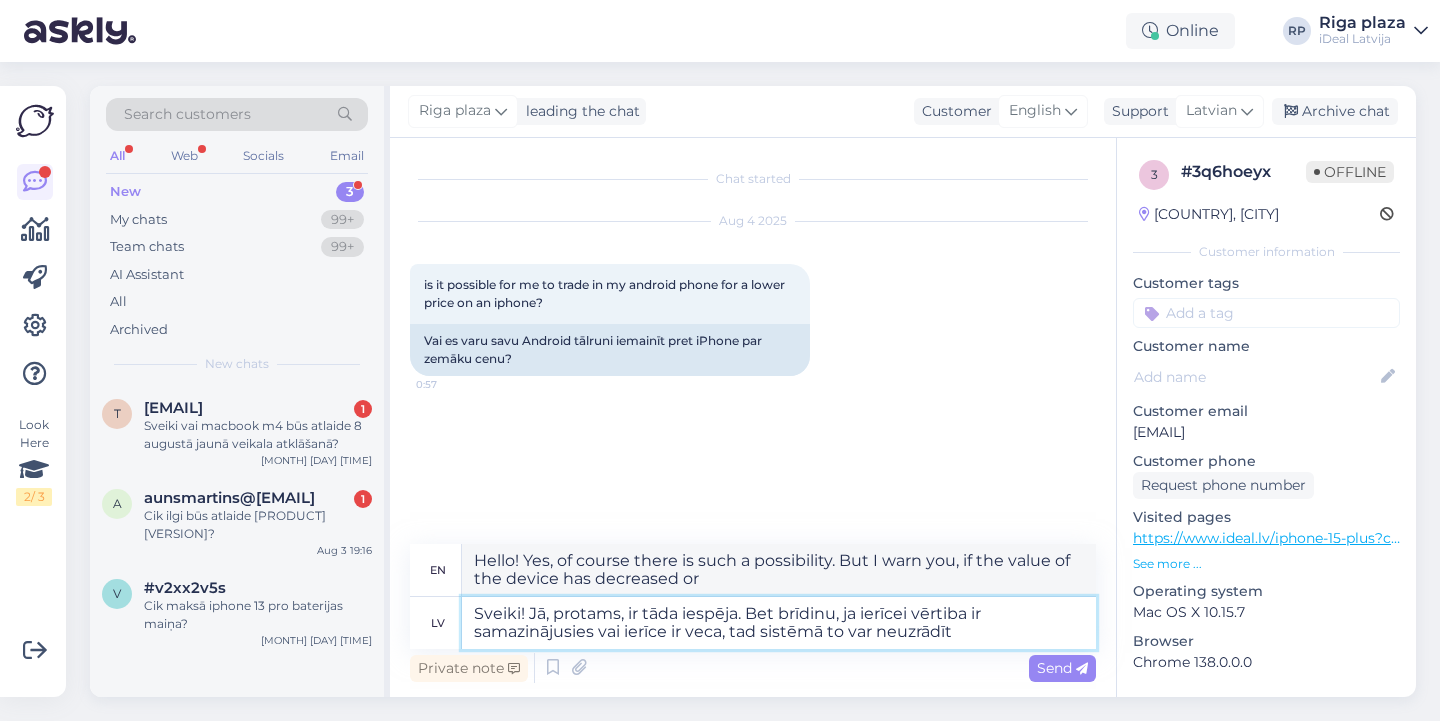type on "Hello! Yes, of course there is such a possibility. But I warn you, if the value of the device has decreased or the device is" 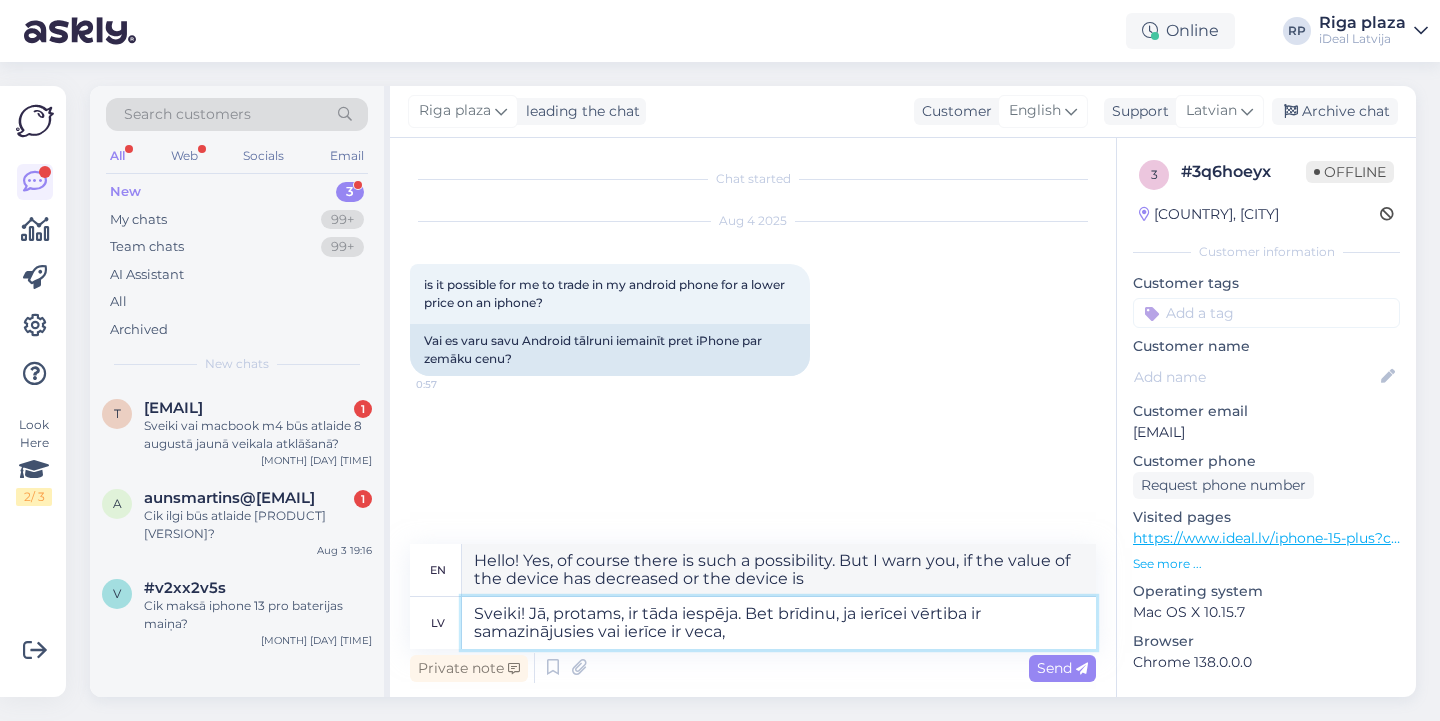 type on "Sveiki! Jā, protams, ir tāda iespēja. Bet brīdinu, ja ierīcei vērtiba ir samazinājusies vai ierīce ir veca, t" 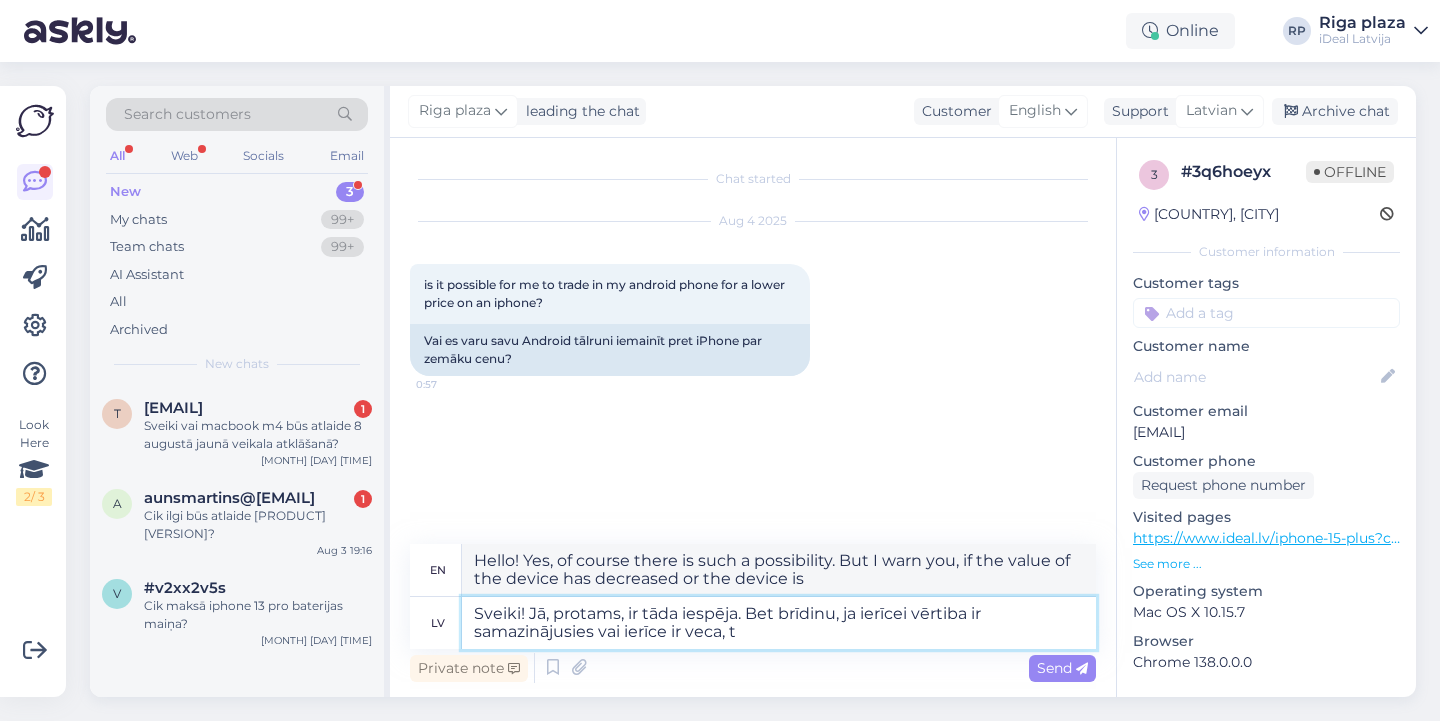 type on "Hello! Yes, of course there is such a possibility. But I warn you, if the value of the device has decreased or the device is old," 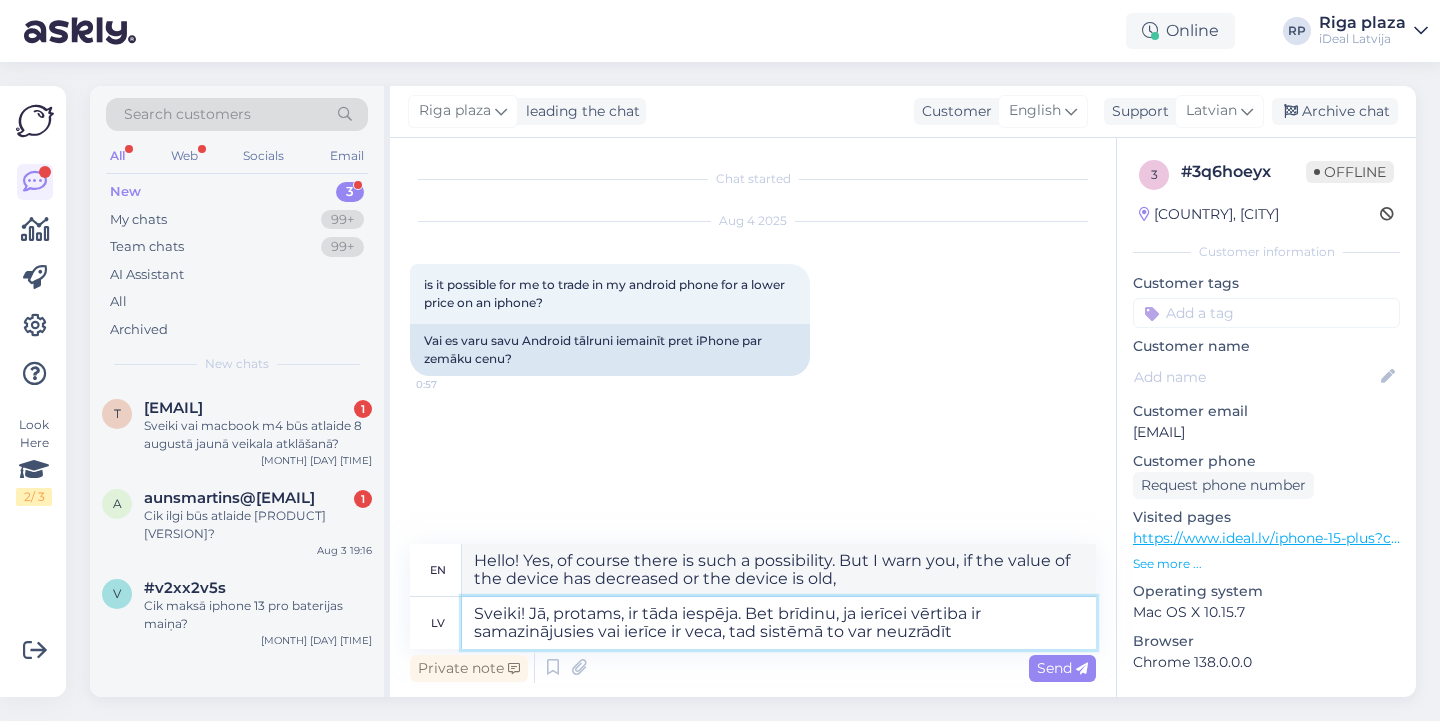 type on "Sveiki! Jā, protams, ir tāda iespēja. Bet brīdinu, ja ierīcei vērtiba ir samazinājusies vai ierīce ir veca, tad sistēmā to var neuzrādīt" 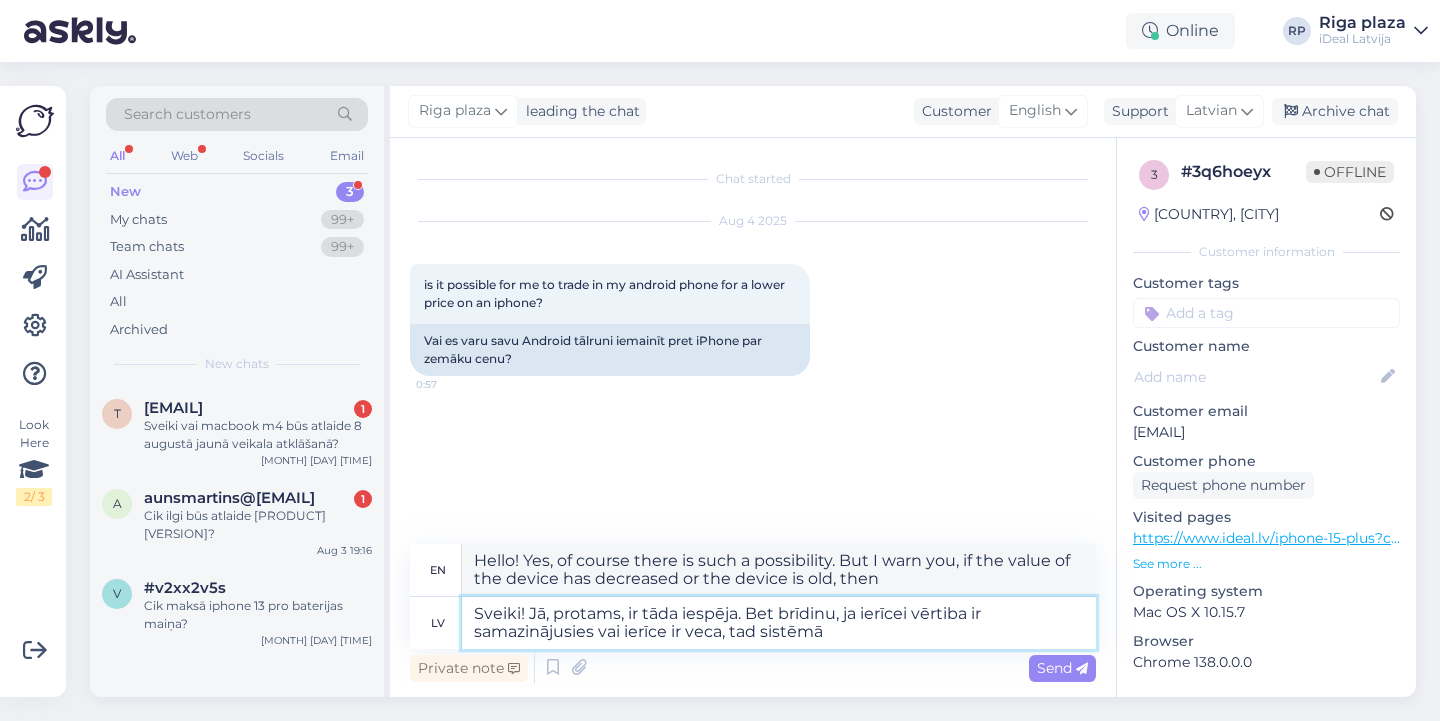 type on "Sveiki! Jā, protams, ir tāda iespēja. Bet brīdinu, ja ierīcei vērtiba ir samazinājusies vai ierīce ir veca, tad sistēmā" 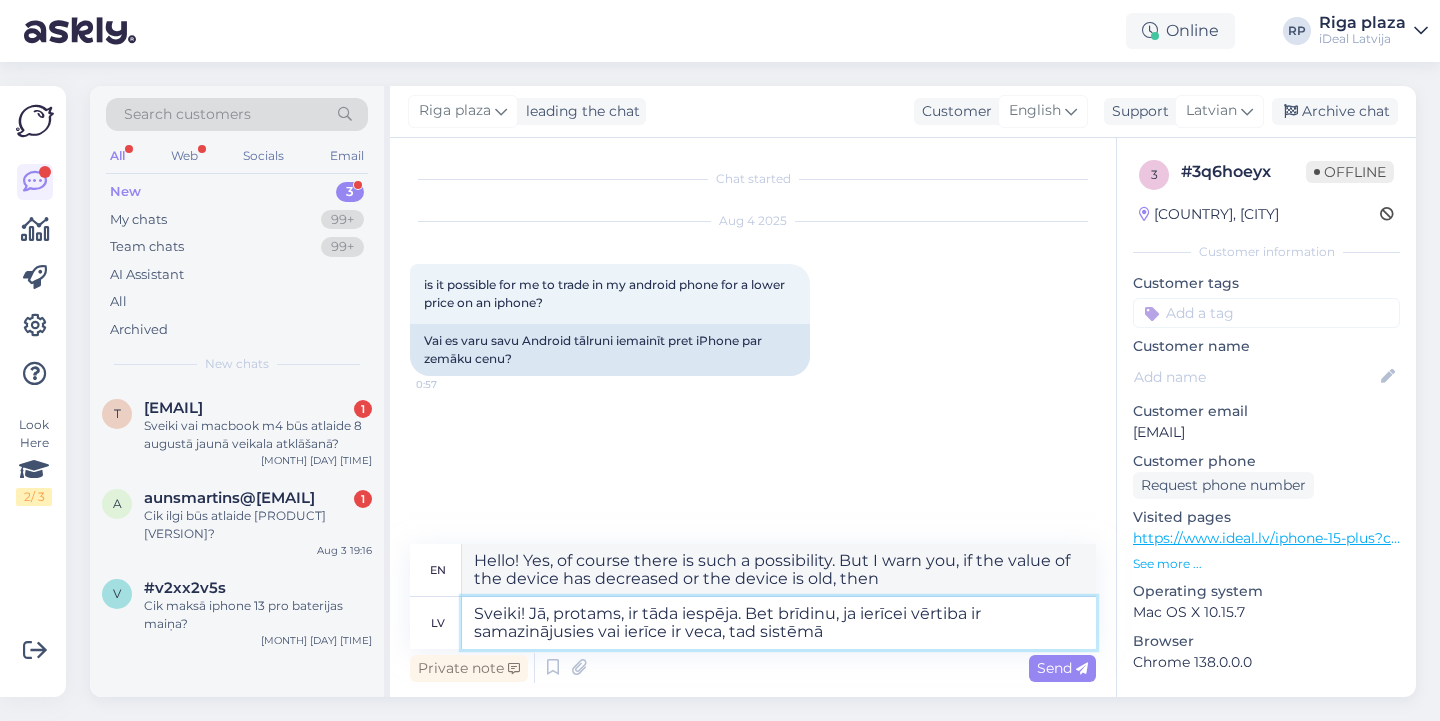 type on "Hello! Yes, of course there is such a possibility. But I warn you, if the value of the device has decreased or the device is old, then in the system" 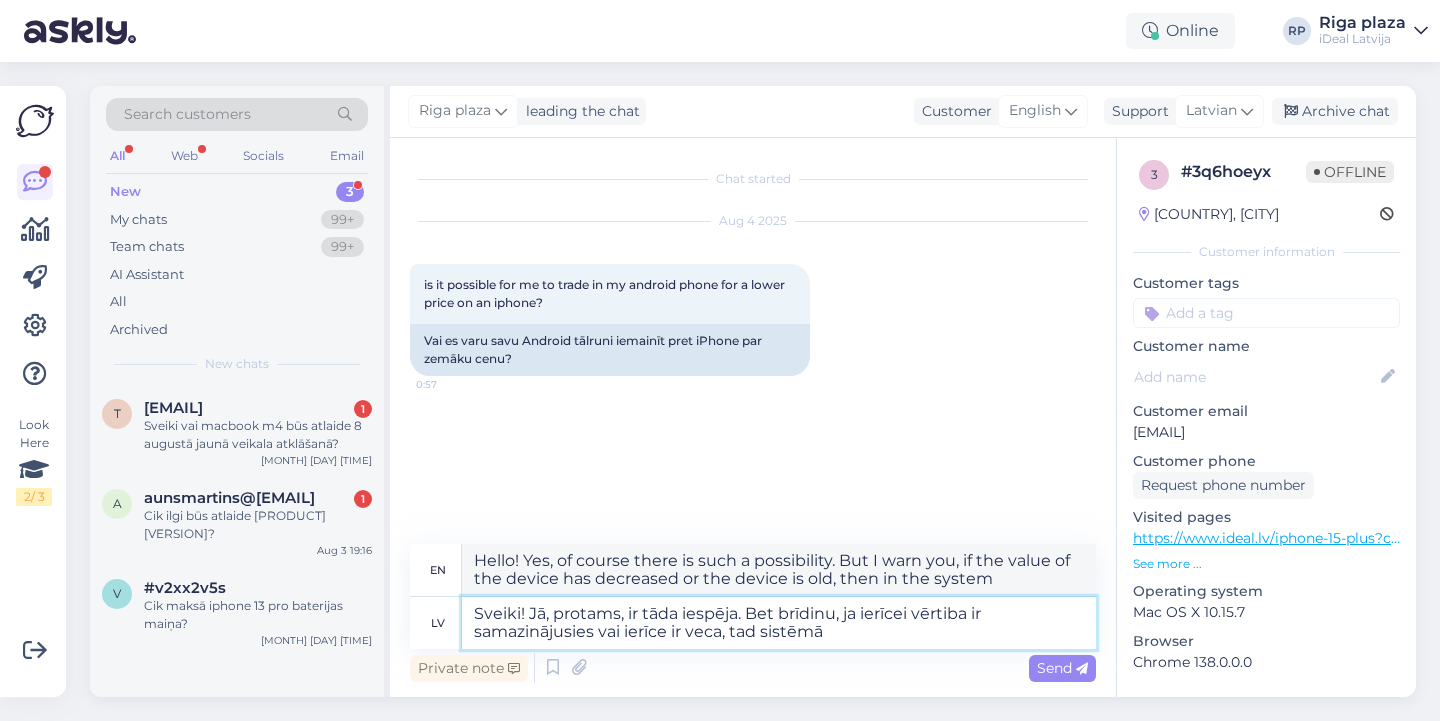 type on "Sveiki! Jā, protams, ir tāda iespēja. Bet brīdinu, ja ierīcei vērtiba ir samazinājusies vai ierīce ir veca, tad sistēmā t" 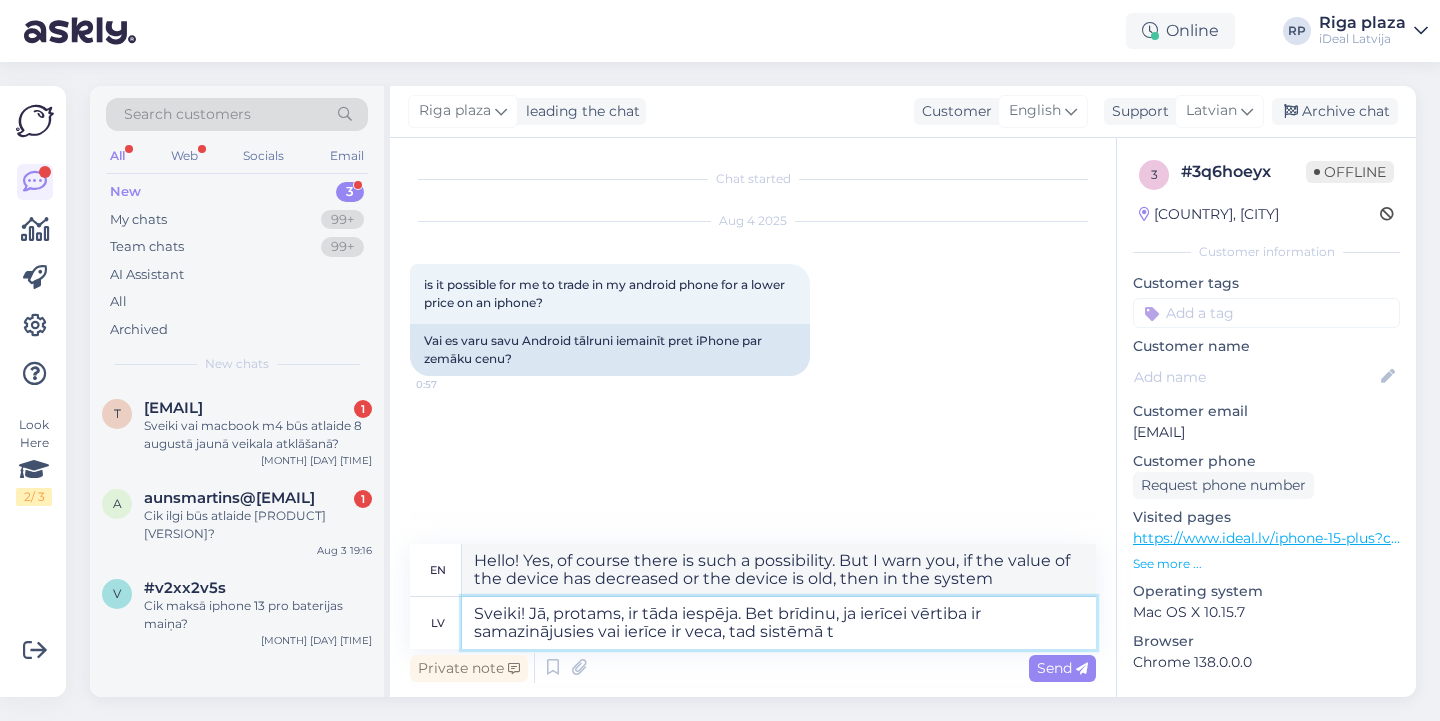 type on "Hello! Yes, of course there is such a possibility. But I warn you, if the value of the device has decreased or the device has become old, then it may not be displayed in the system." 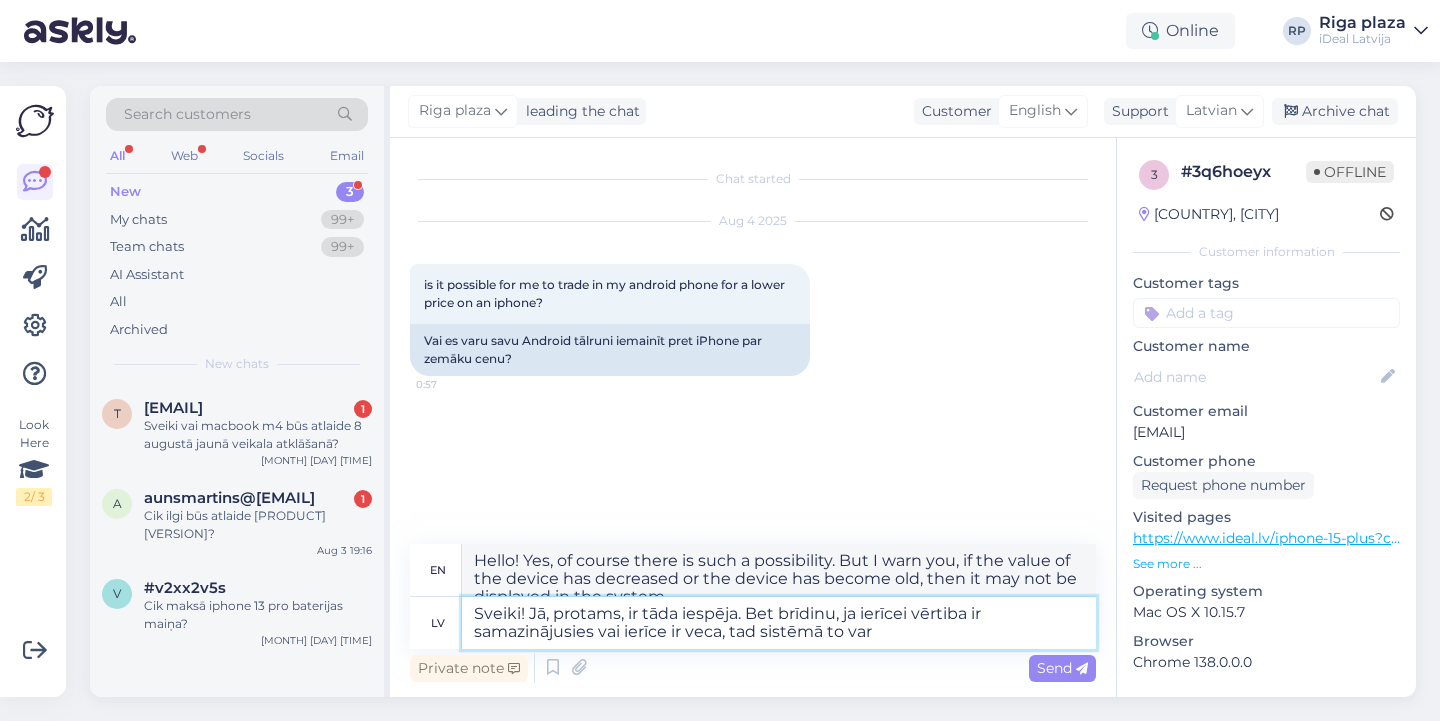 type on "Sveiki! Jā, protams, ir tāda iespēja. Bet brīdinu, ja ierīcei vērtiba ir samazinājusies vai ierīce ir veca, tad sistēmā to var n" 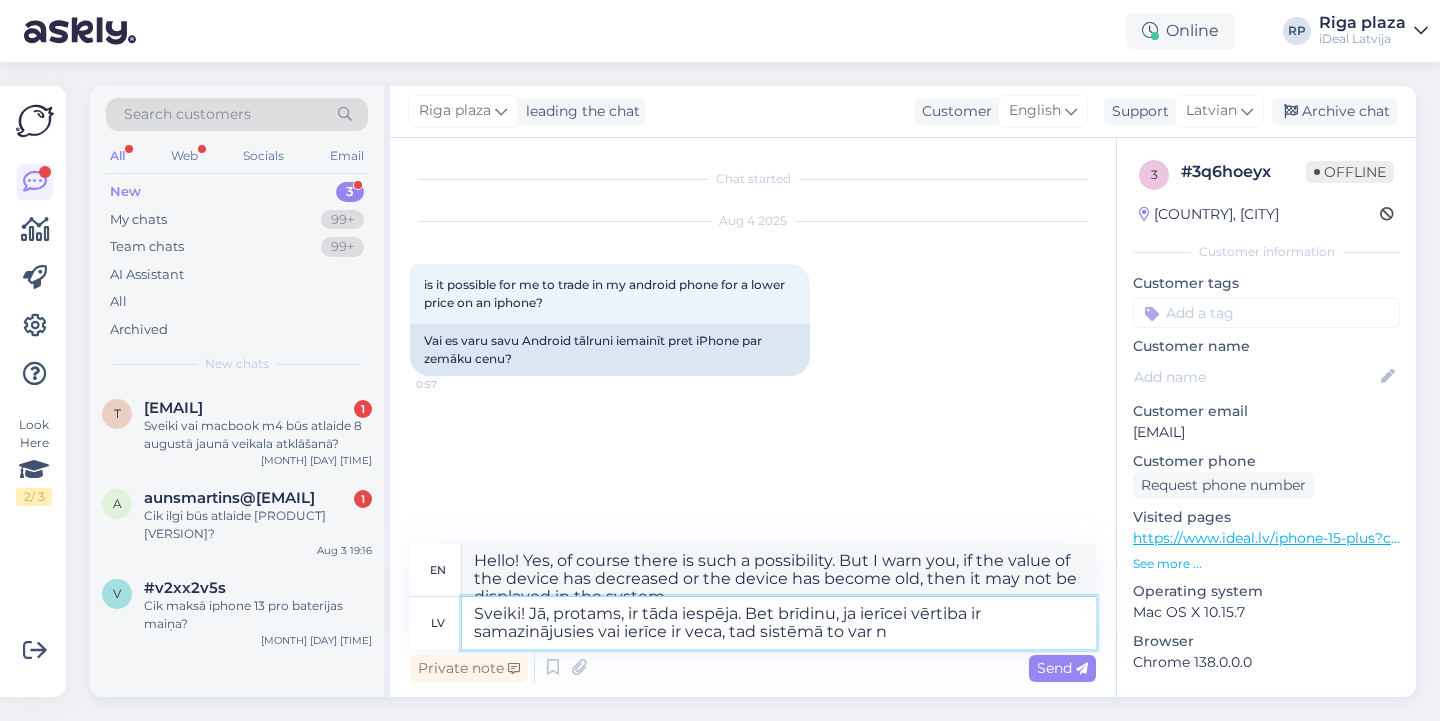 type on "Hello! Yes, of course there is such a possibility. But I warn you, if the value of the device has decreased or the device is old, then the system can" 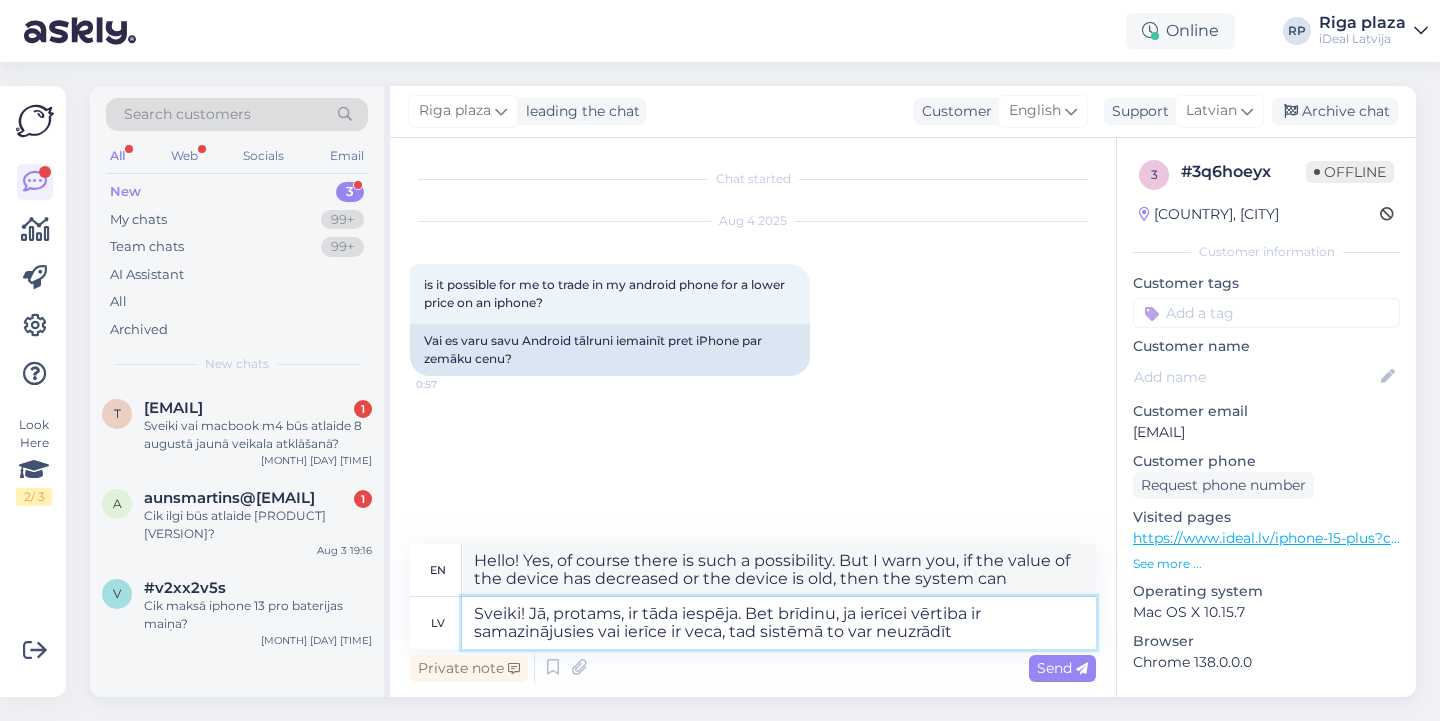 type on "Sveiki! Jā, protams, ir tāda iespēja. Bet brīdinu, ja ierīcei vērtiba ir samazinājusies vai ierīce ir veca, tad sistēmā to var neuzrādīt" 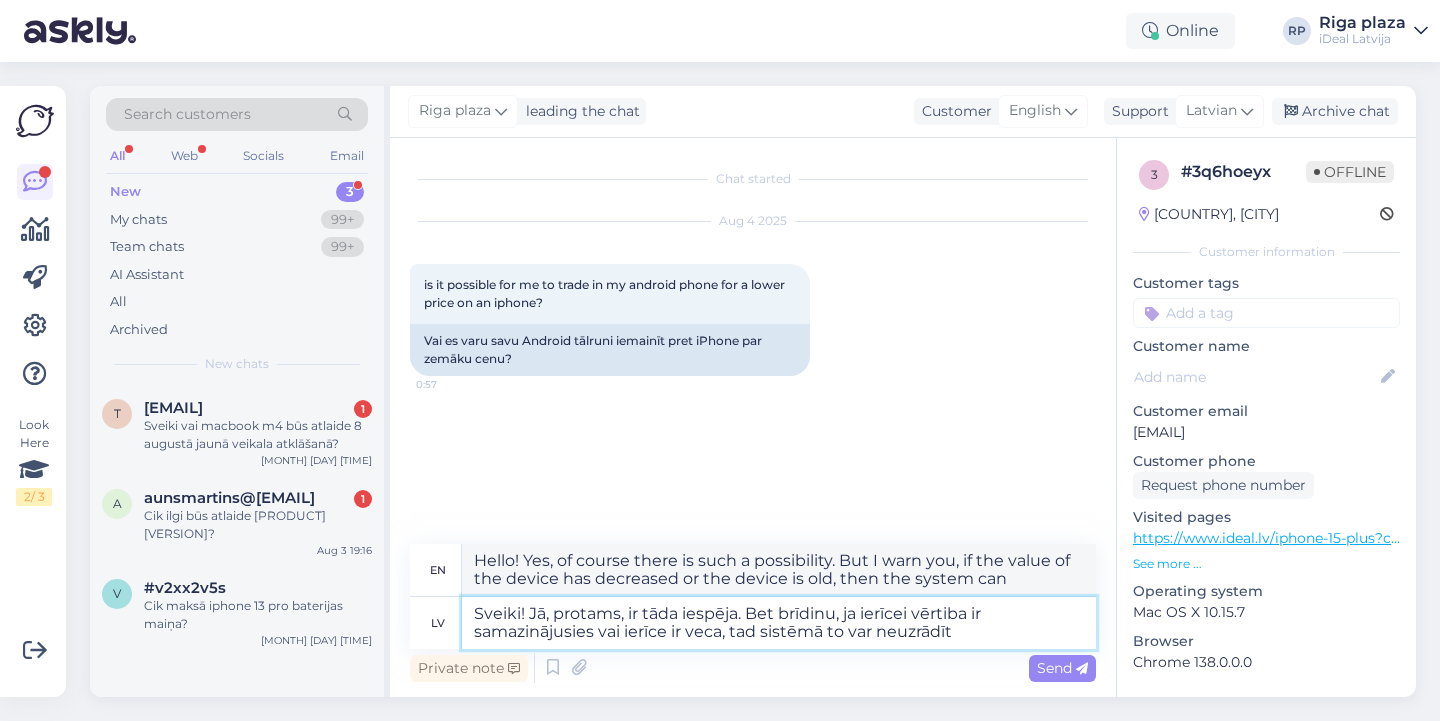 type on "Hello! Yes, of course there is such a possibility. But I warn you, if the value of the device has decreased or the device is old, then it may not be displayed in the system" 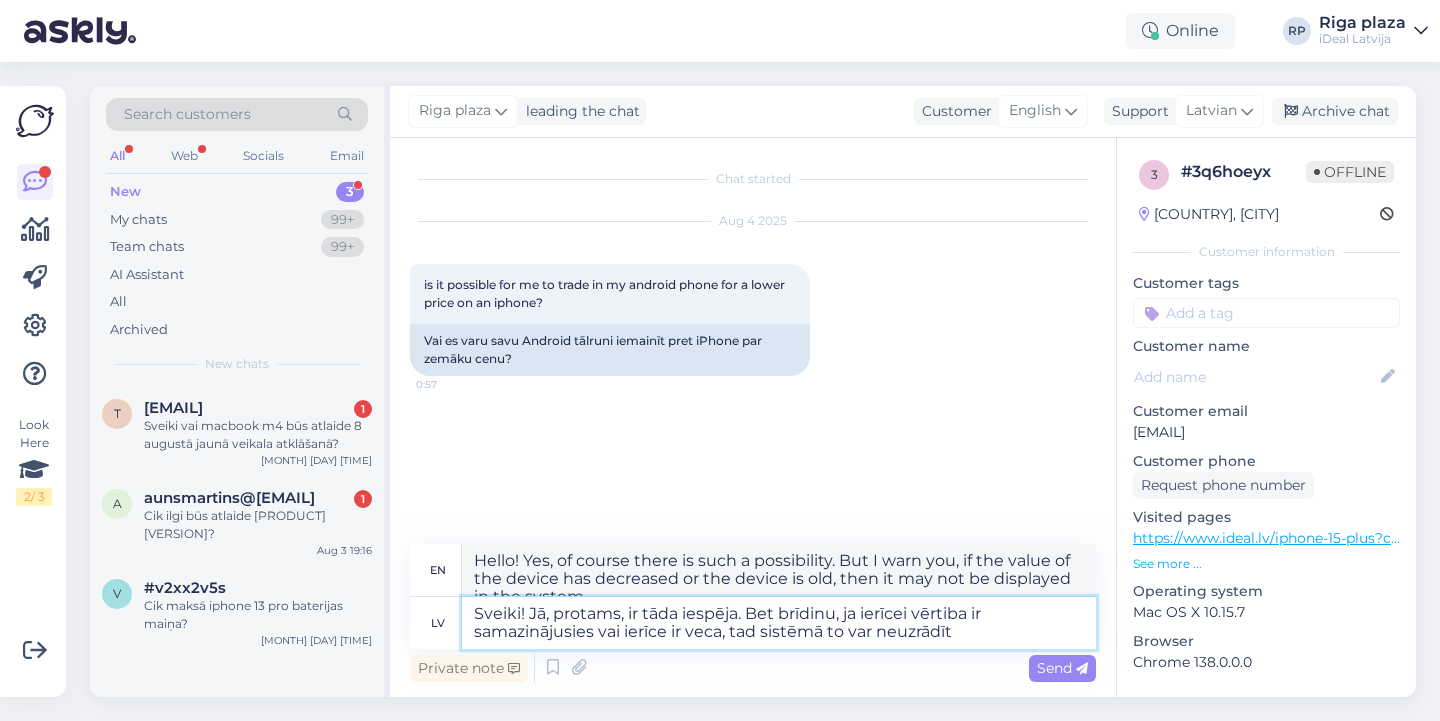 type on "Sveiki! Jā, protams, ir tāda iespēja. Bet brīdinu, ja ierīcei vērtiba ir samazinājusies vai ierīce ir veca, tad sistēmā to var neuzrādīt" 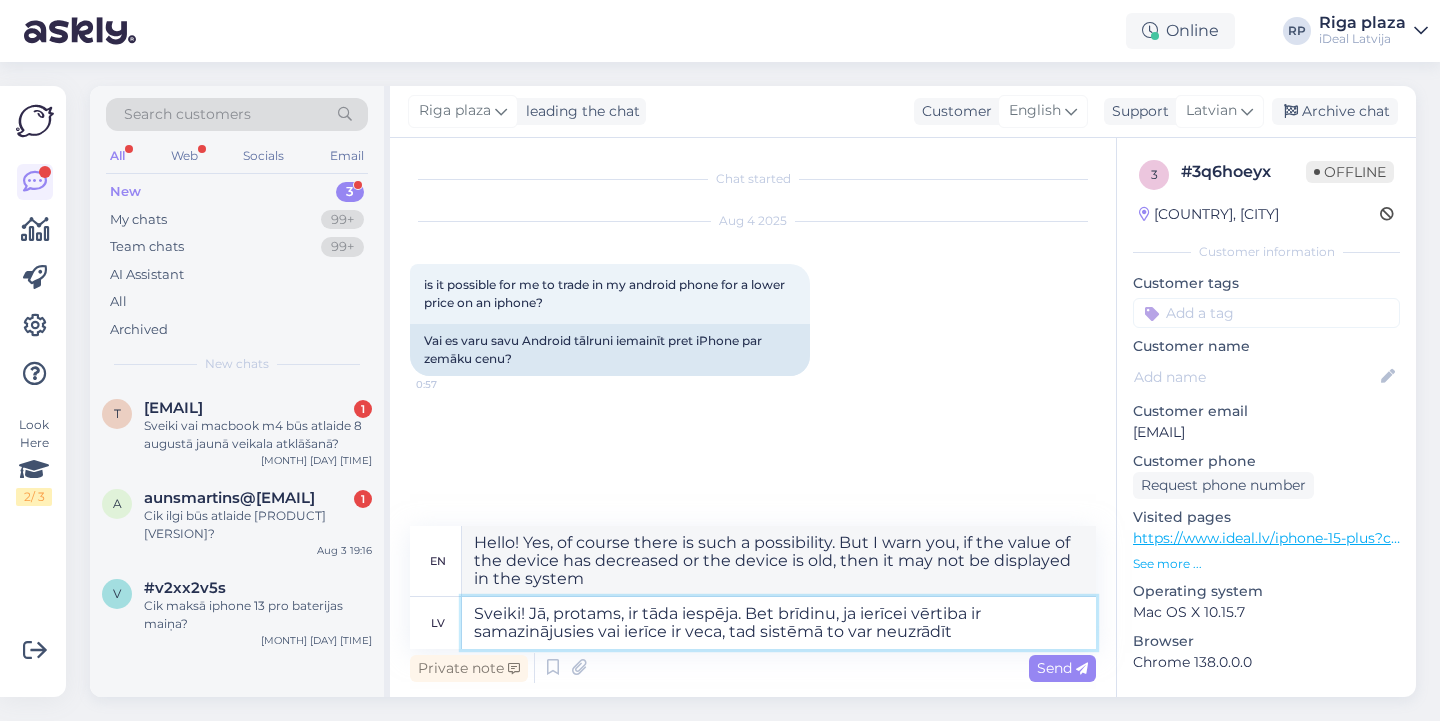 type on "Hello! Yes, of course there is such a possibility. But I warn you, if the value of the device has decreased or the device is old, then it may not be displayed in the system:" 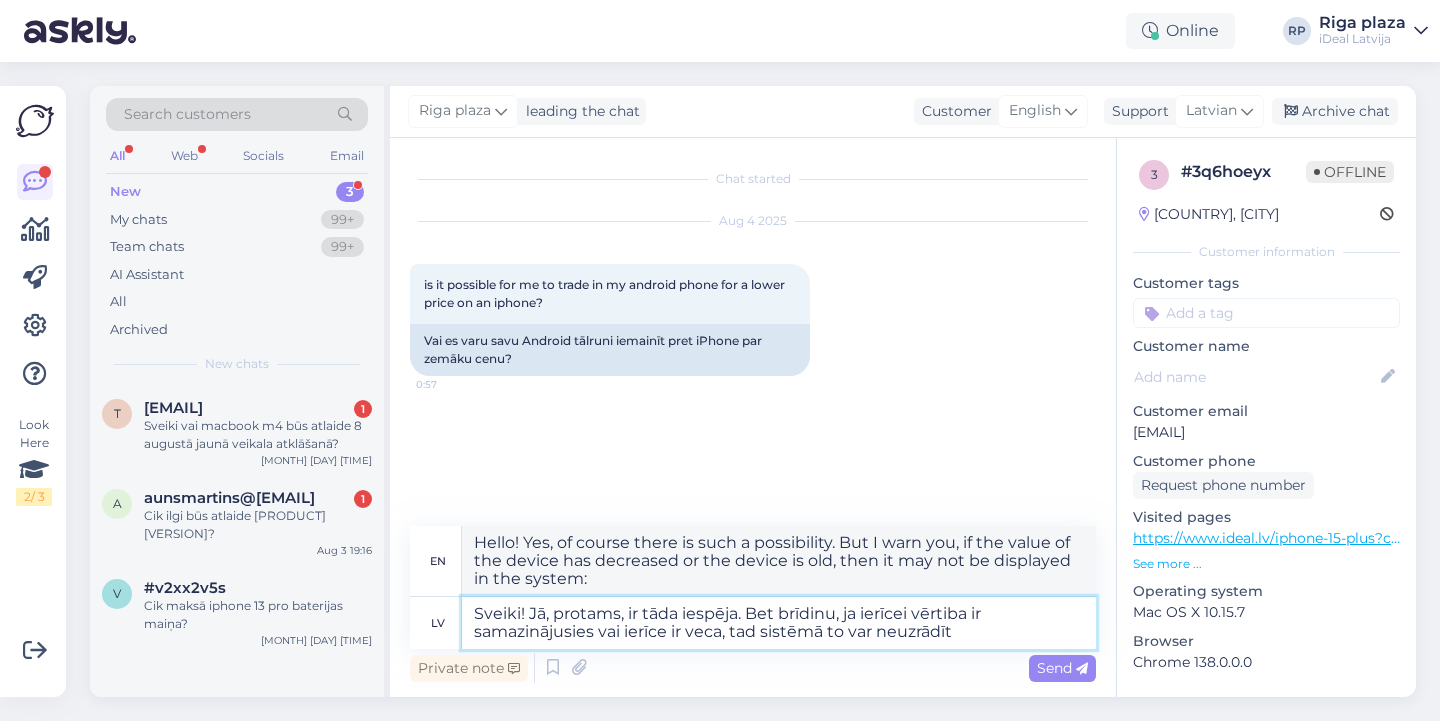type on "Sveiki! Jā, protams, ir tāda iespēja. Bet brīdinu, ja ierīcei vērtiba ir samazinājusies vai ierīce ir veca, tad sistēmā to var neuzrādīt" 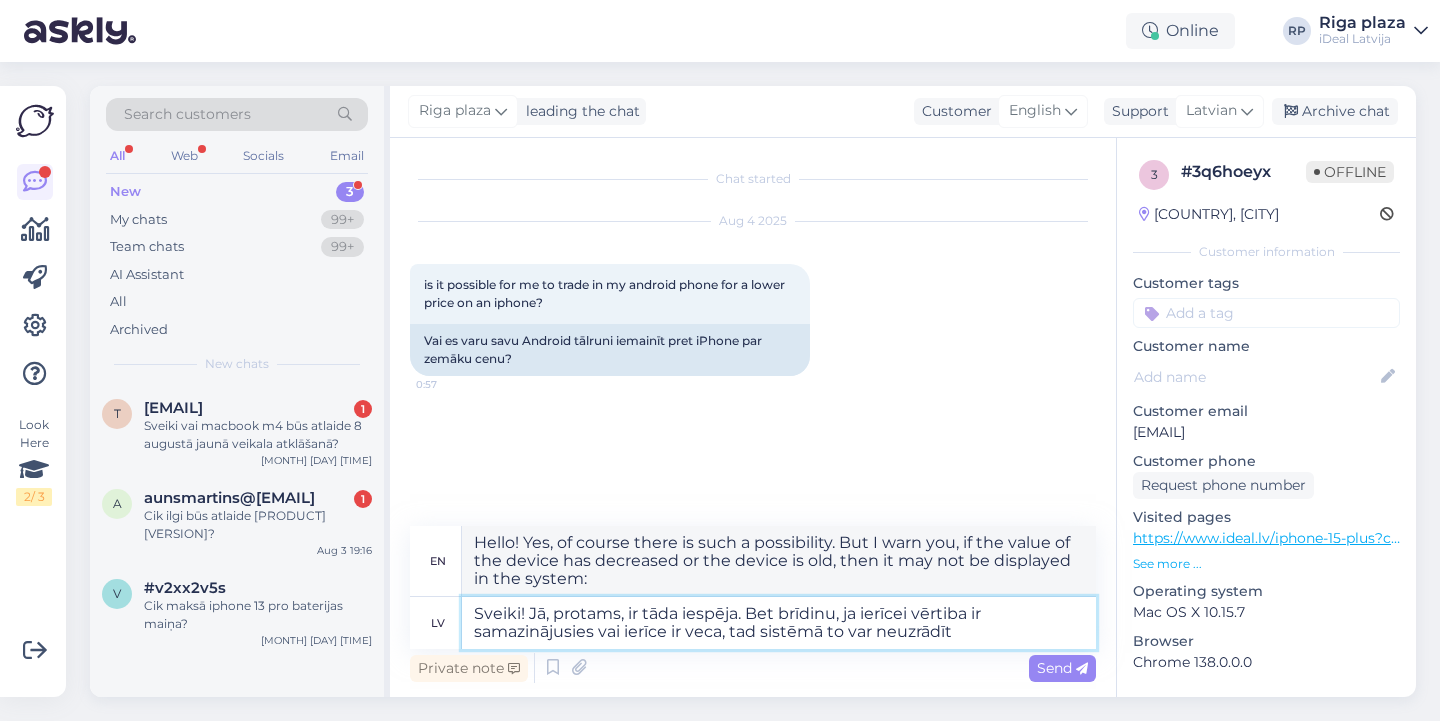 type on "Hello! Yes, of course there is such a possibility. But I warn you, if the value of the device has decreased or the device is old, then it may not be displayed in the system" 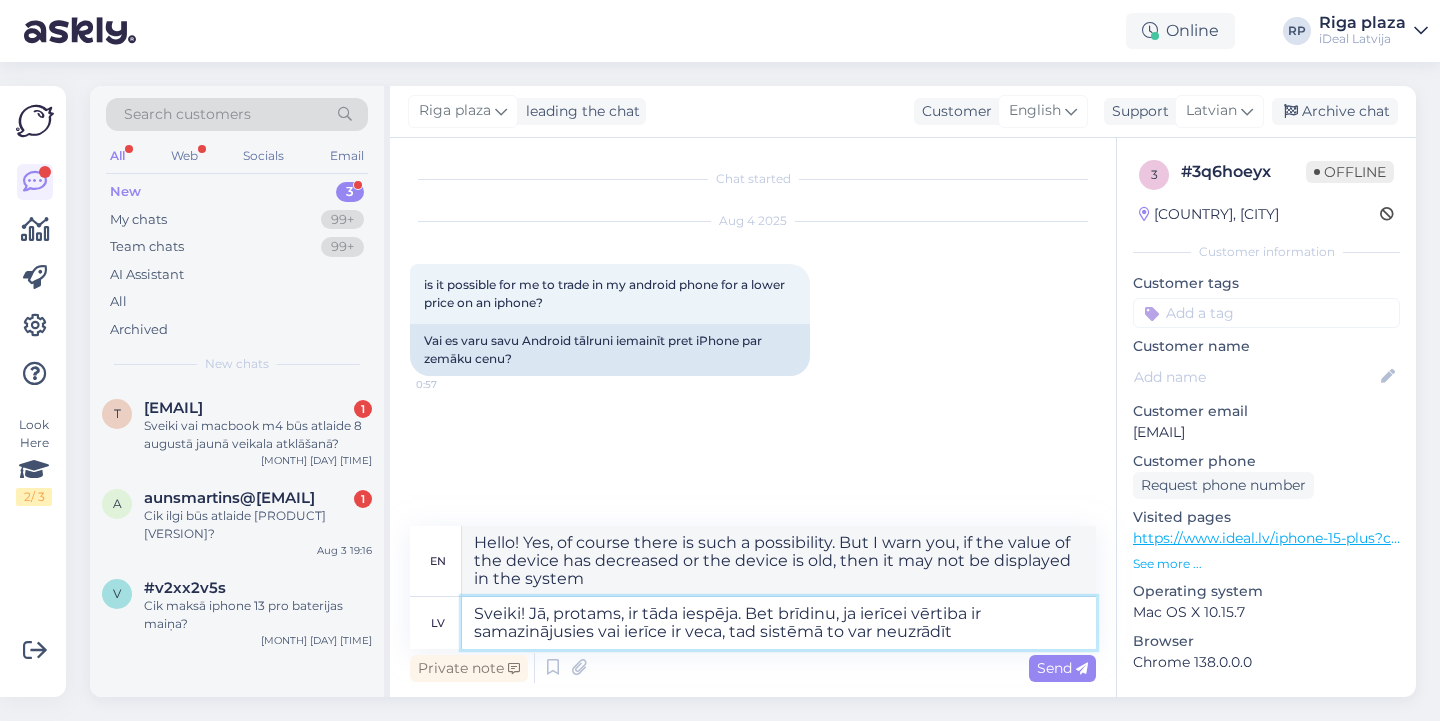 click on "Sveiki! Jā, protams, ir tāda iespēja. Bet brīdinu, ja ierīcei vērtiba ir samazinājusies vai ierīce ir veca, tad sistēmā to var neuzrādīt" at bounding box center [779, 623] 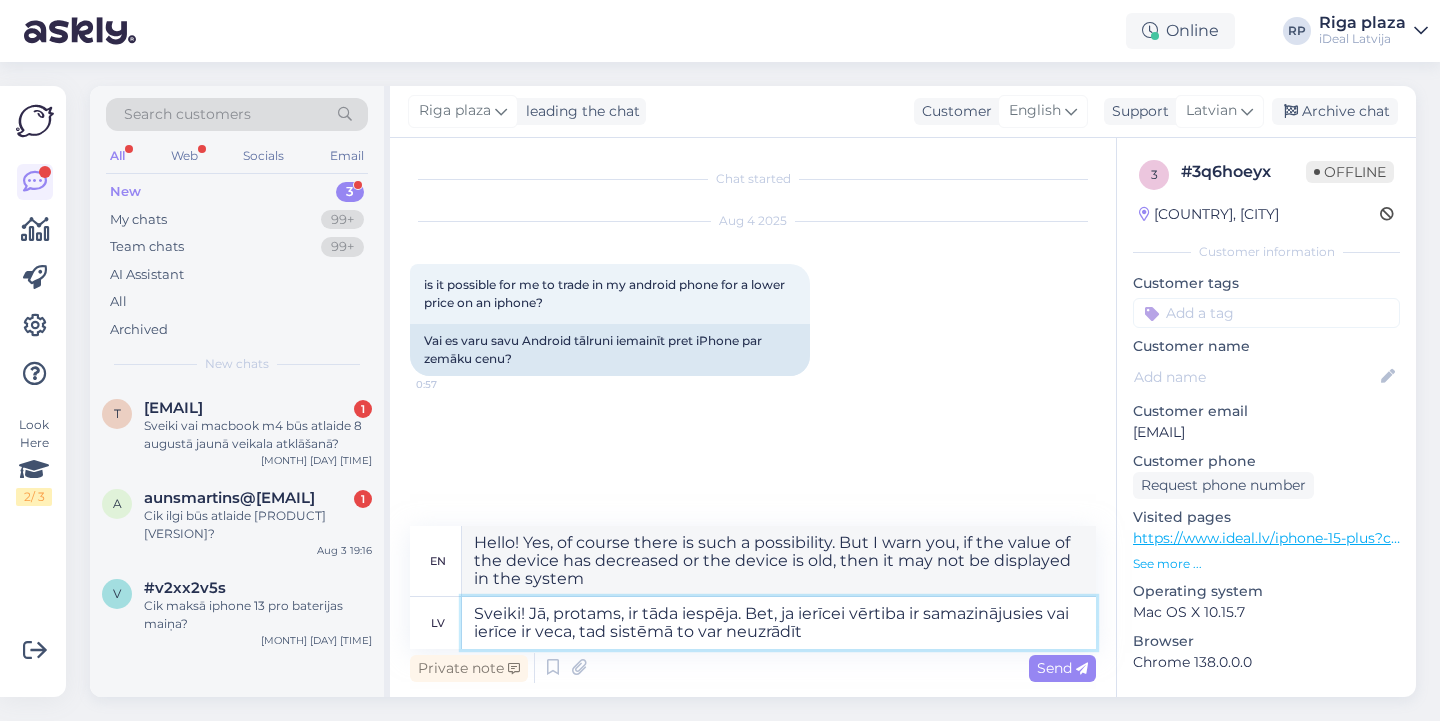 type on "Hello! Yes, of course there is such a possibility. But if the value of the device has decreased or the device is old, then it may not be displayed in the system" 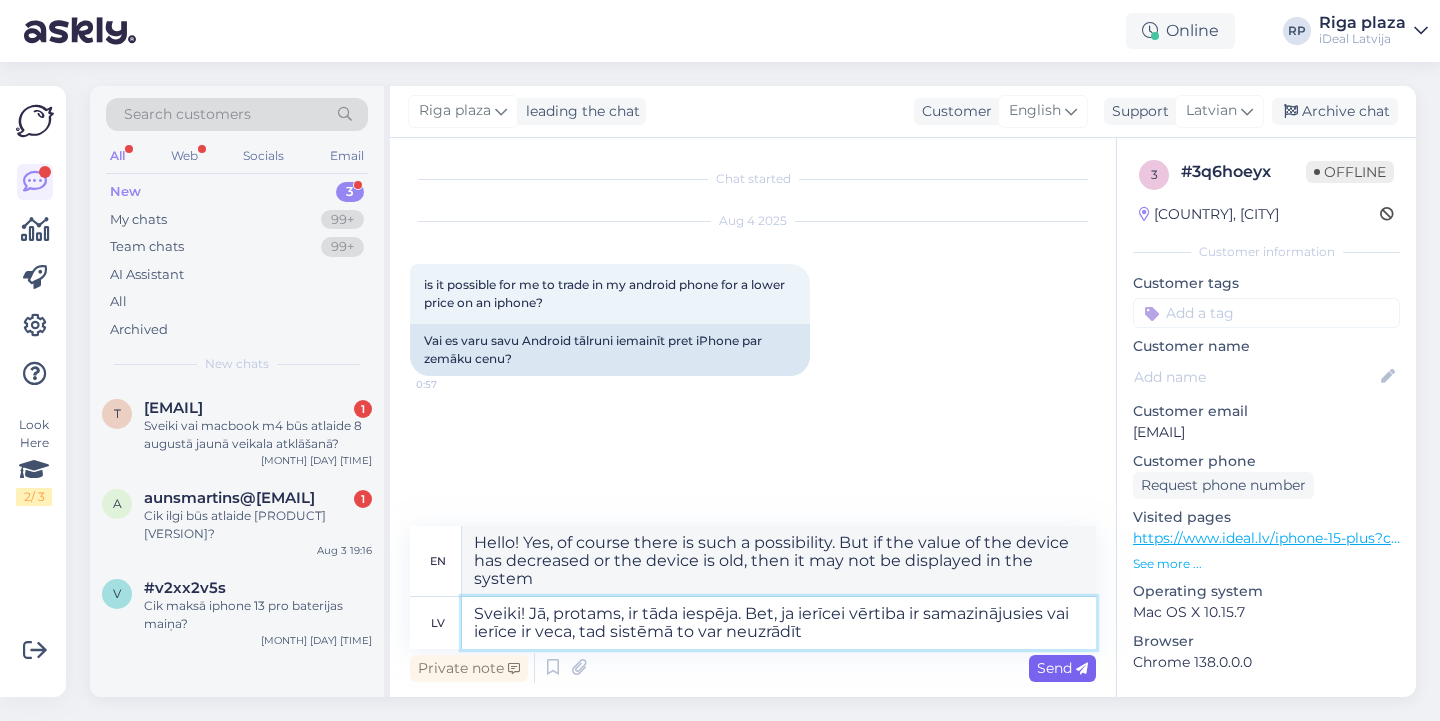 type on "Sveiki! Jā, protams, ir tāda iespēja. Bet, ja ierīcei vērtiba ir samazinājusies vai ierīce ir veca, tad sistēmā to var neuzrādīt" 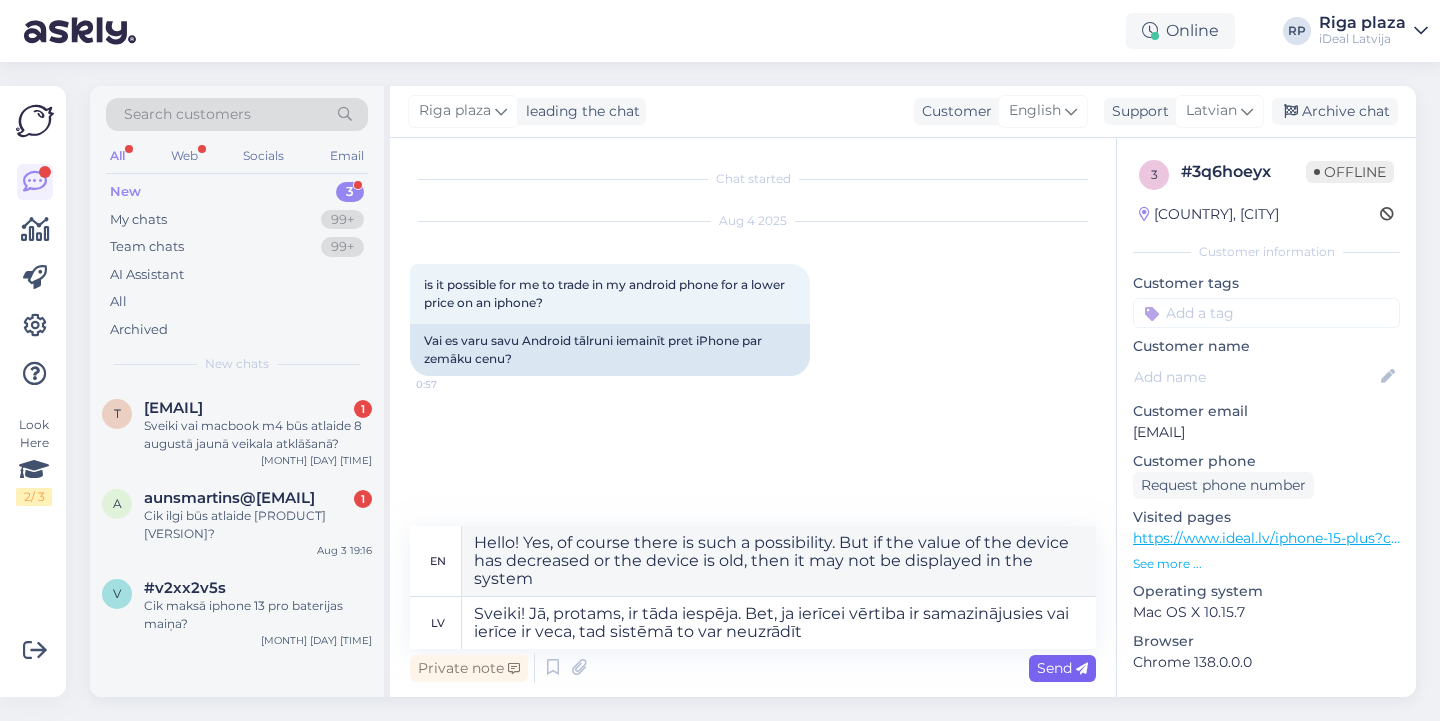 click at bounding box center (1082, 669) 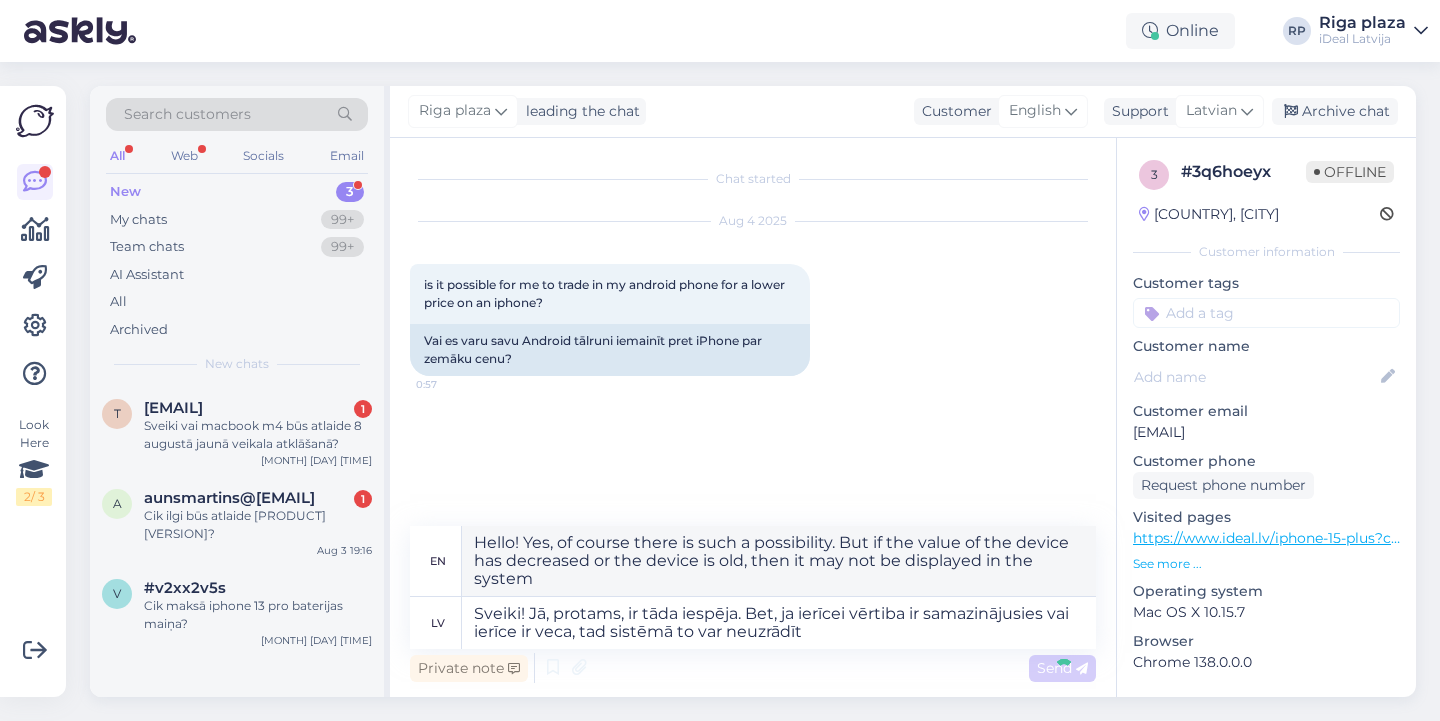 type 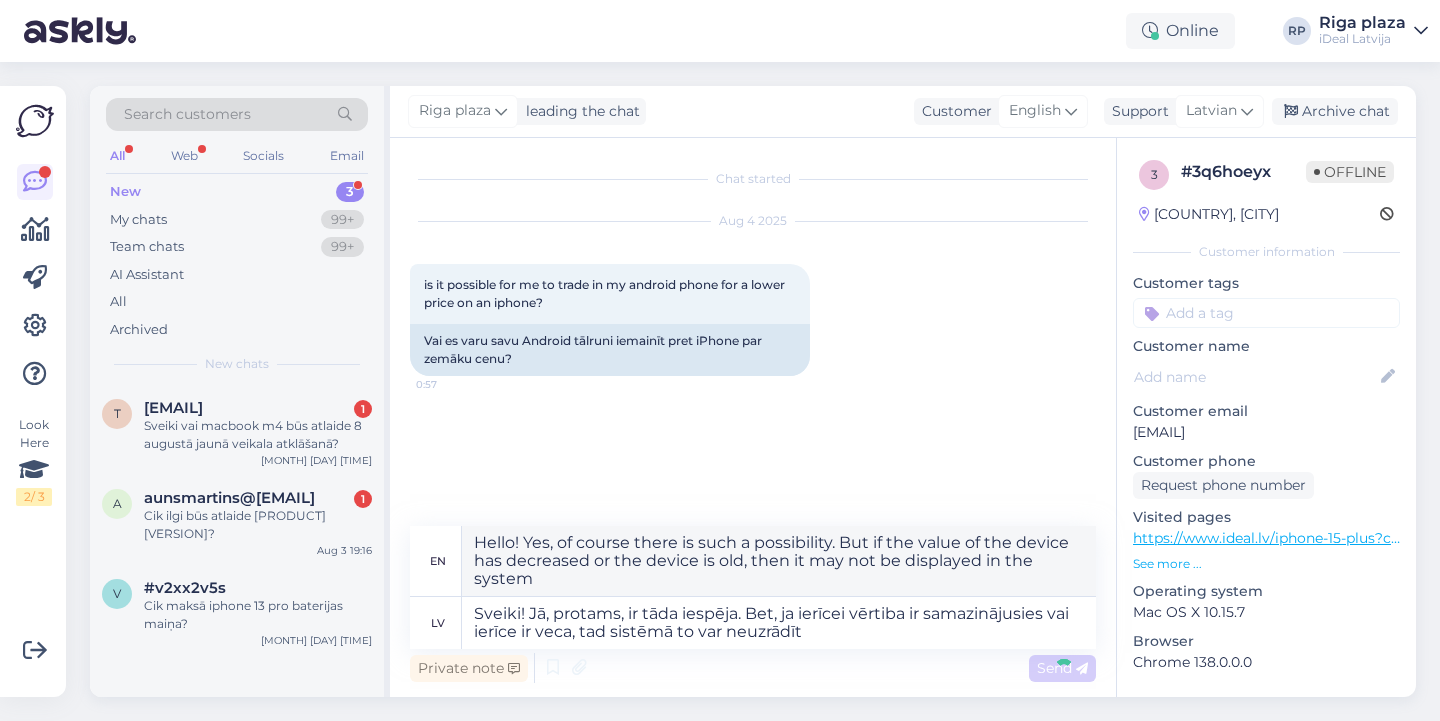 type 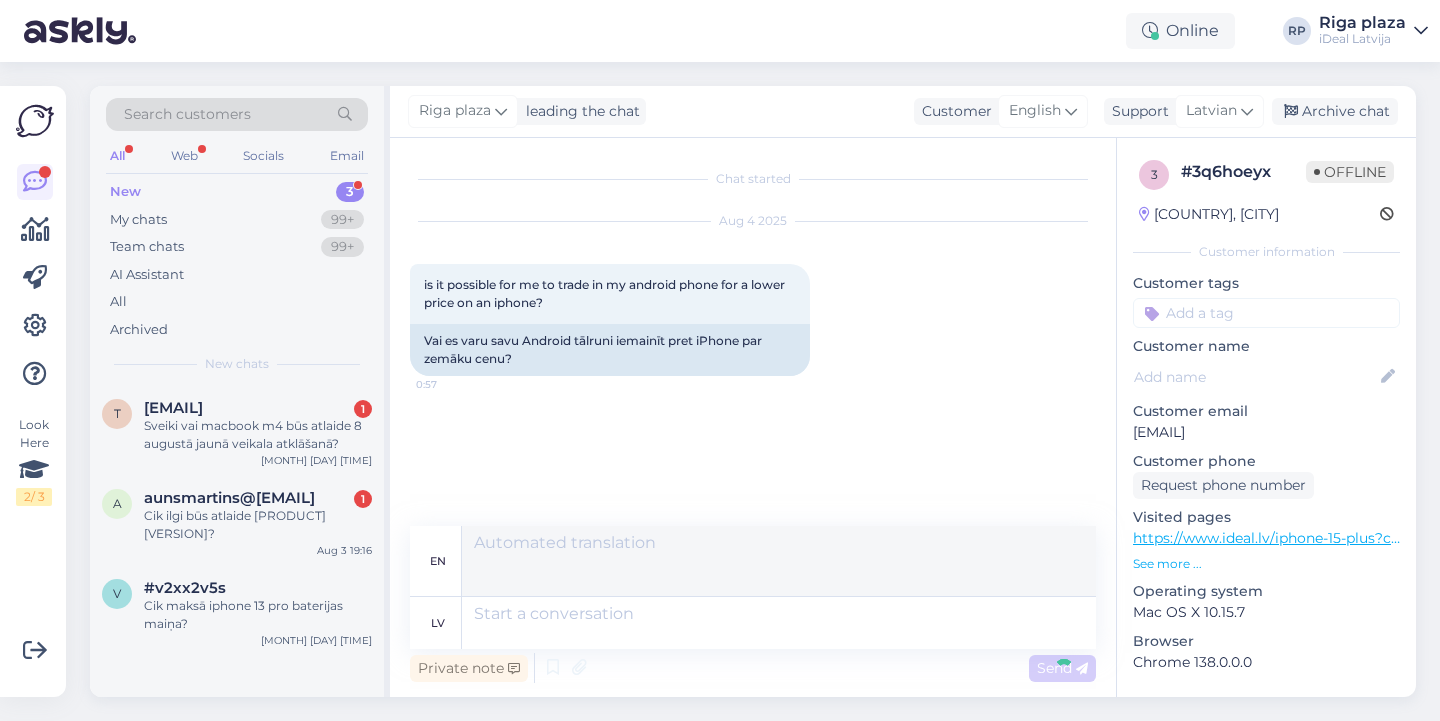 scroll, scrollTop: 10, scrollLeft: 0, axis: vertical 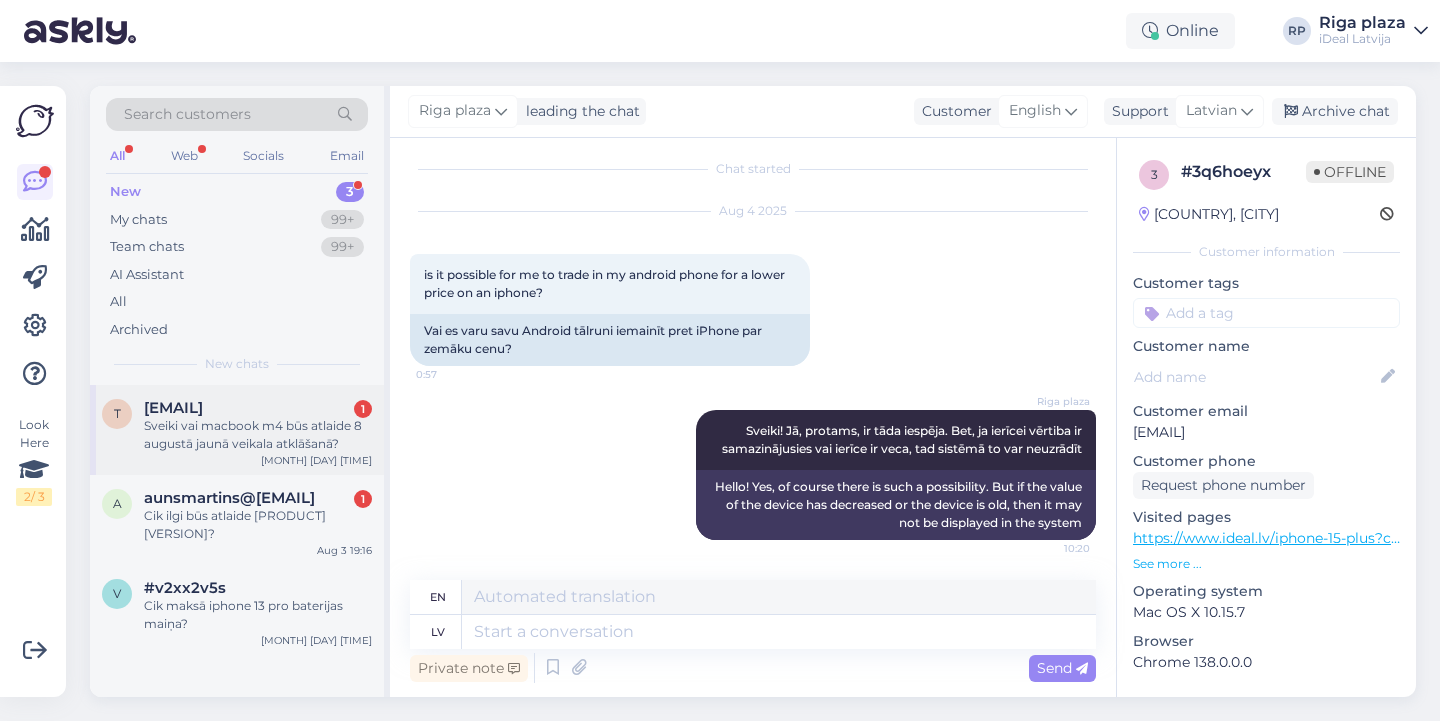 click on "Sveiki vai macbook m4  būs atlaide 8 augustā jaunā veikala atklāšanā?" at bounding box center (258, 435) 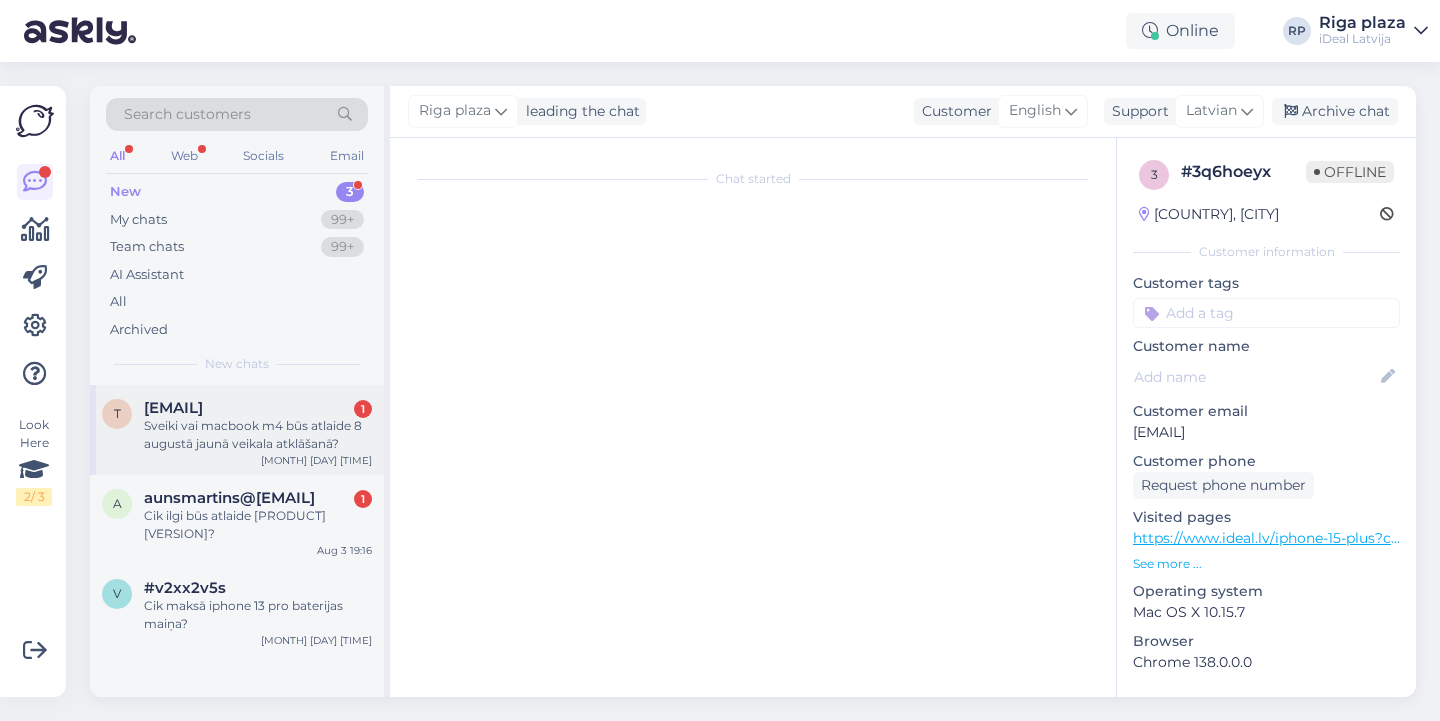 scroll, scrollTop: 0, scrollLeft: 0, axis: both 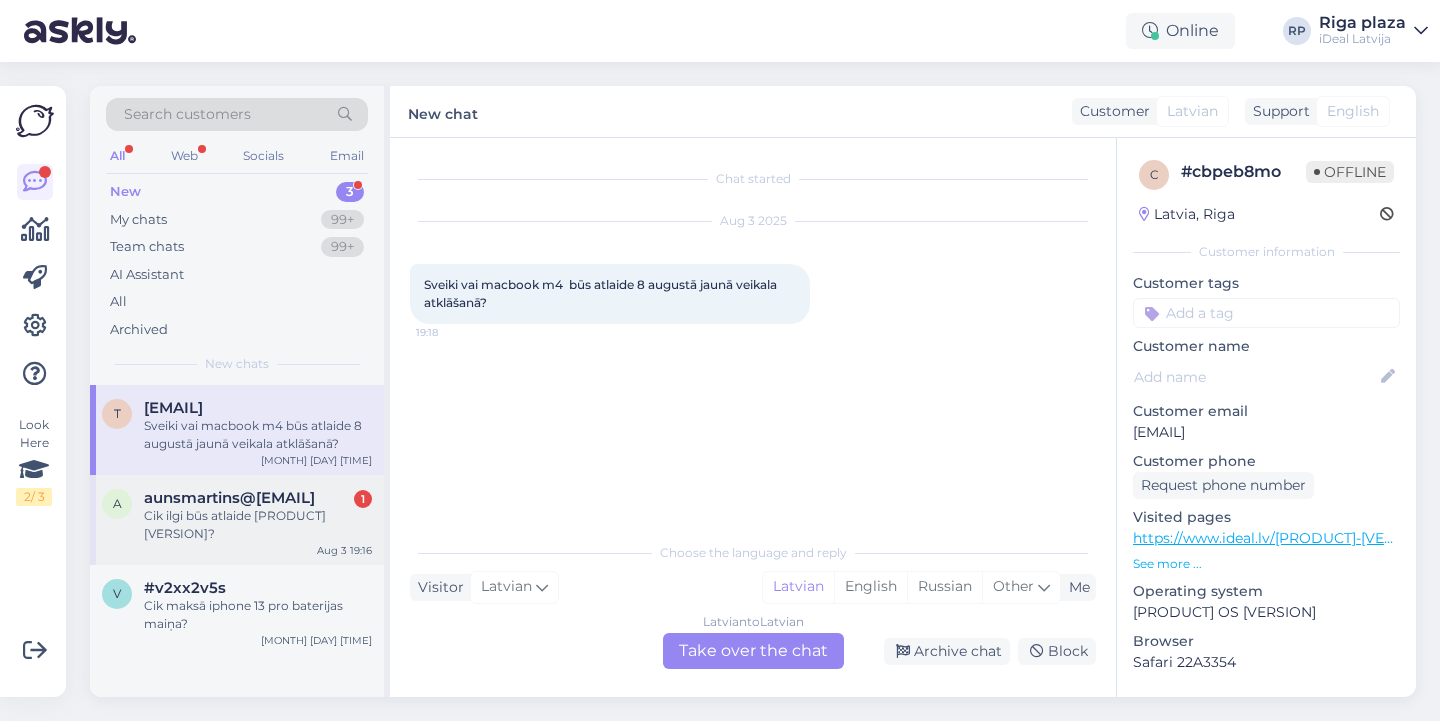 click on "aunsmartins@[EMAIL] 1 Cik ilgi būs atlaide AirPods Pro 2? Aug 3 19:16" at bounding box center [237, 520] 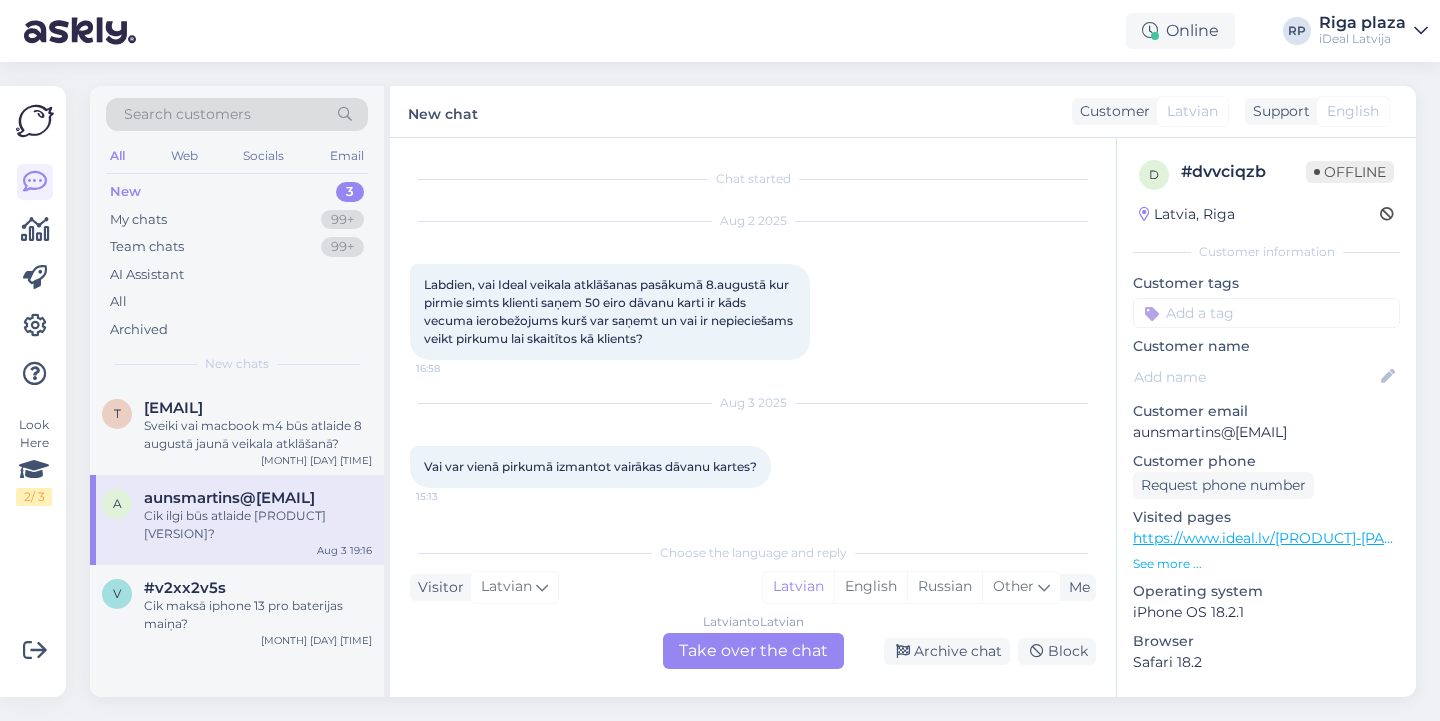 scroll, scrollTop: 82, scrollLeft: 0, axis: vertical 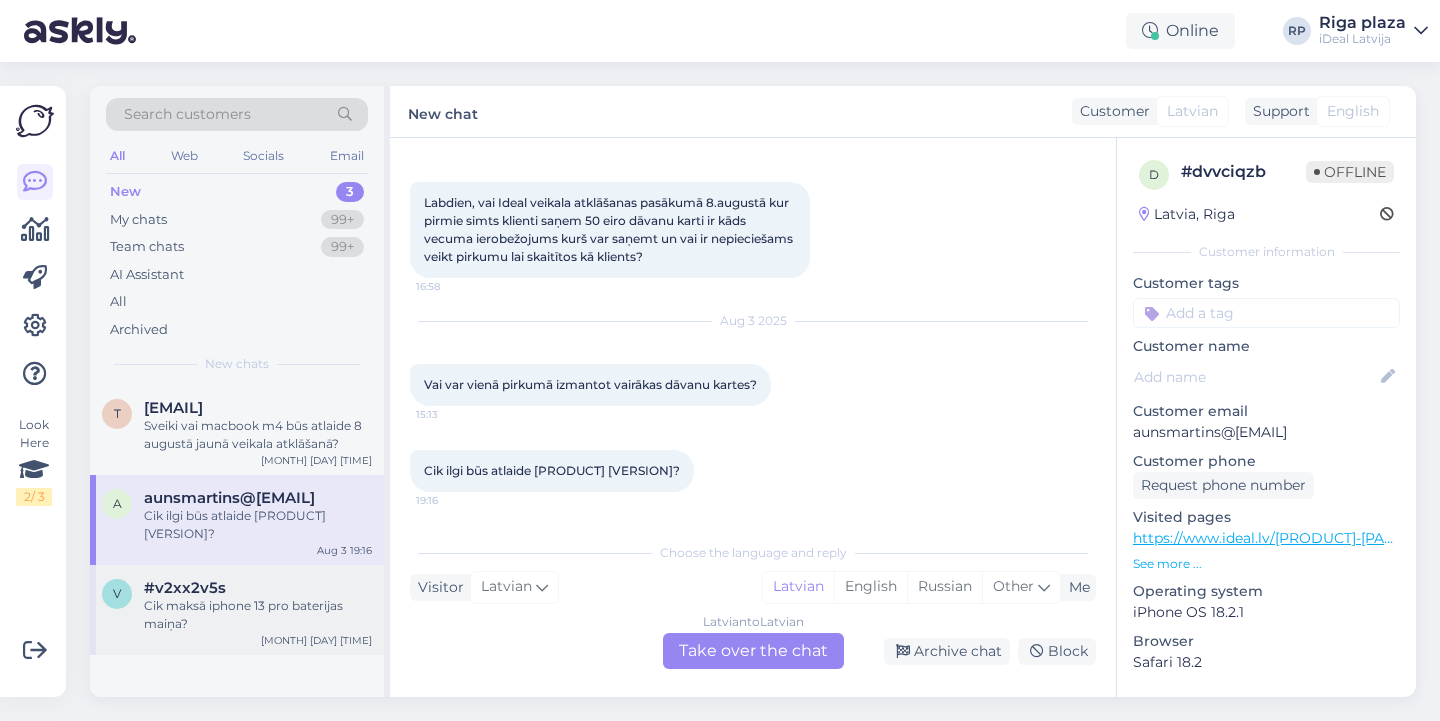 click on "#v2xx2v5s" at bounding box center (258, 588) 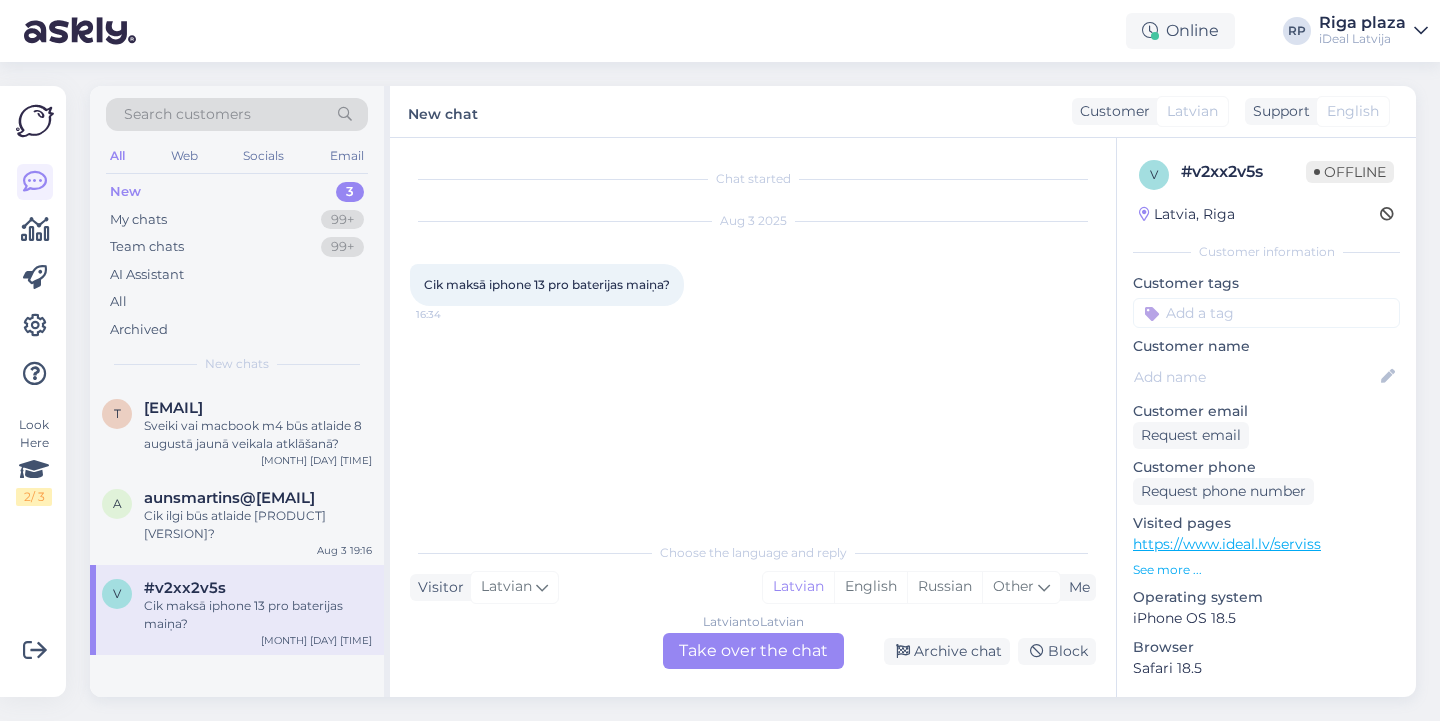 click on "Latvian  to  Latvian Take over the chat" at bounding box center [753, 651] 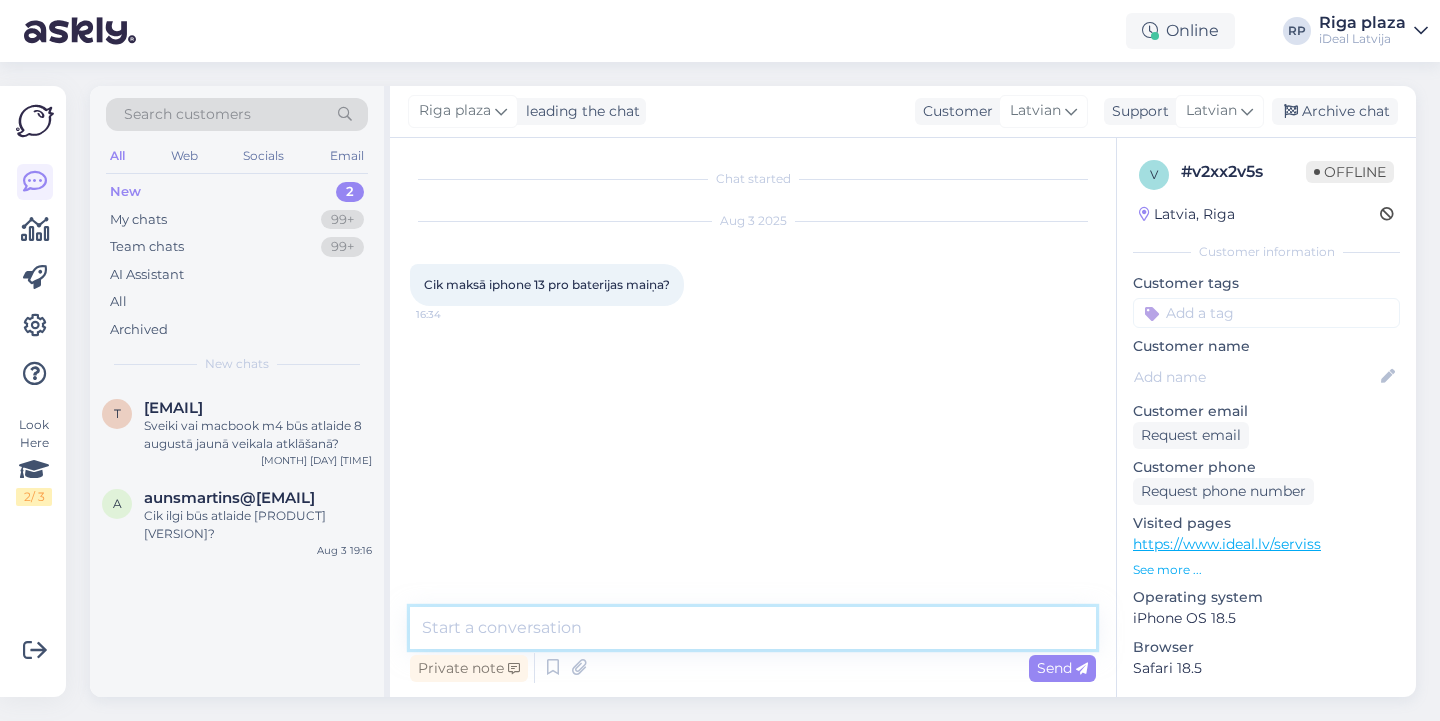 click at bounding box center (753, 628) 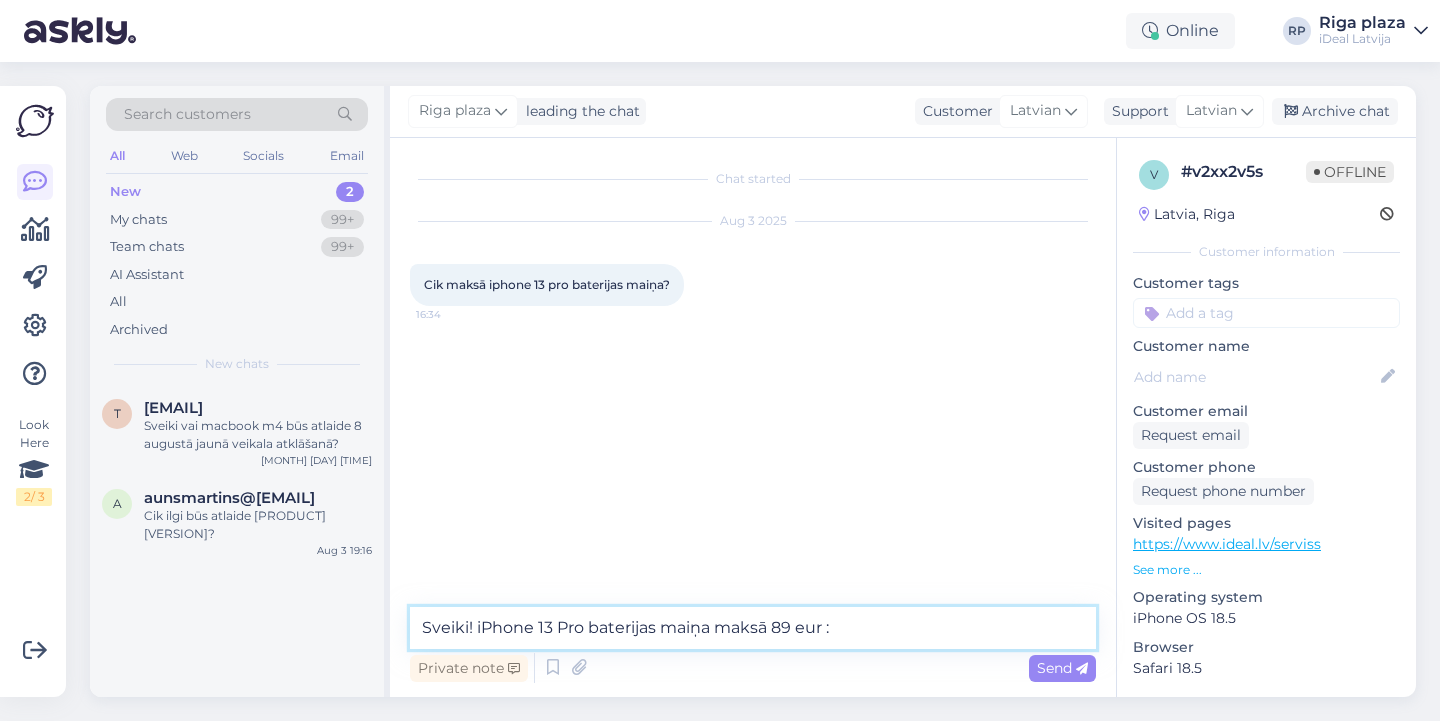 type on "Sveiki! iPhone 13 Pro baterijas maiņa maksā 89 eur :)" 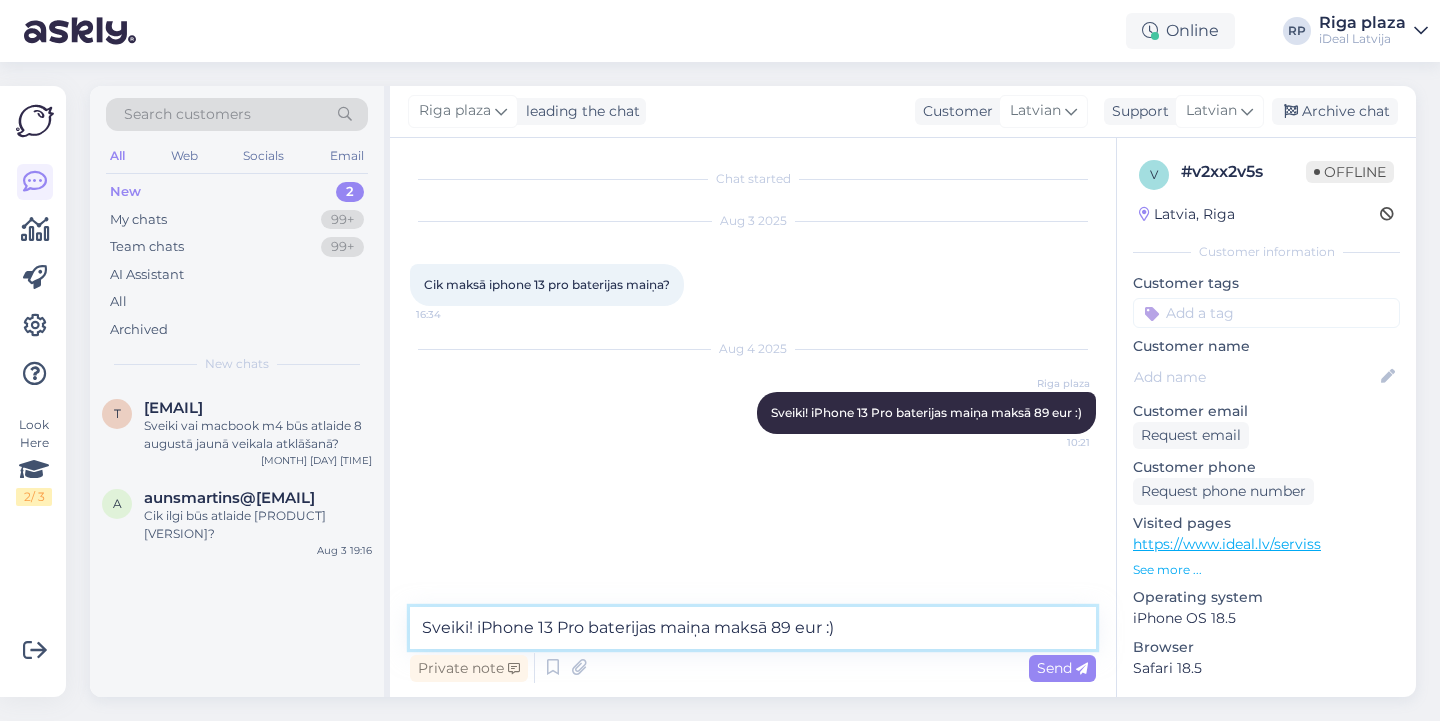 type 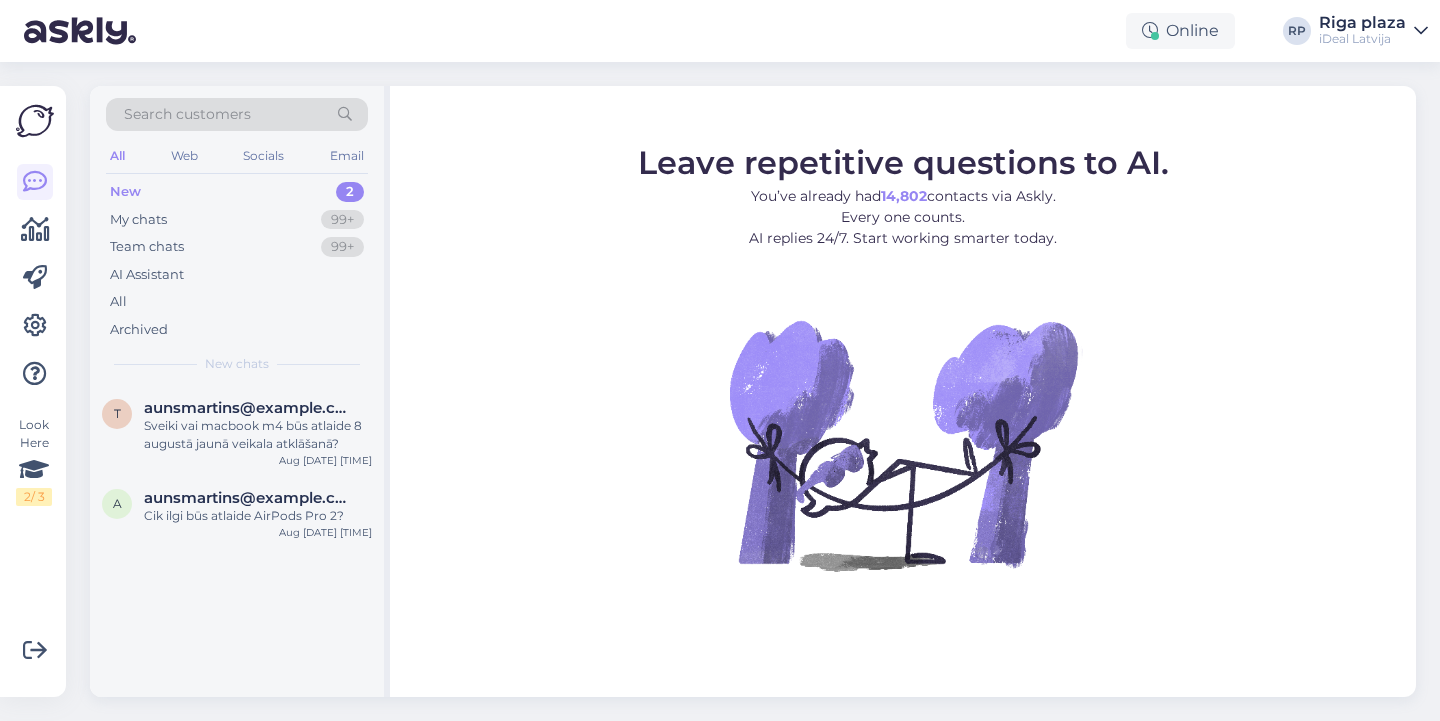 scroll, scrollTop: 0, scrollLeft: 0, axis: both 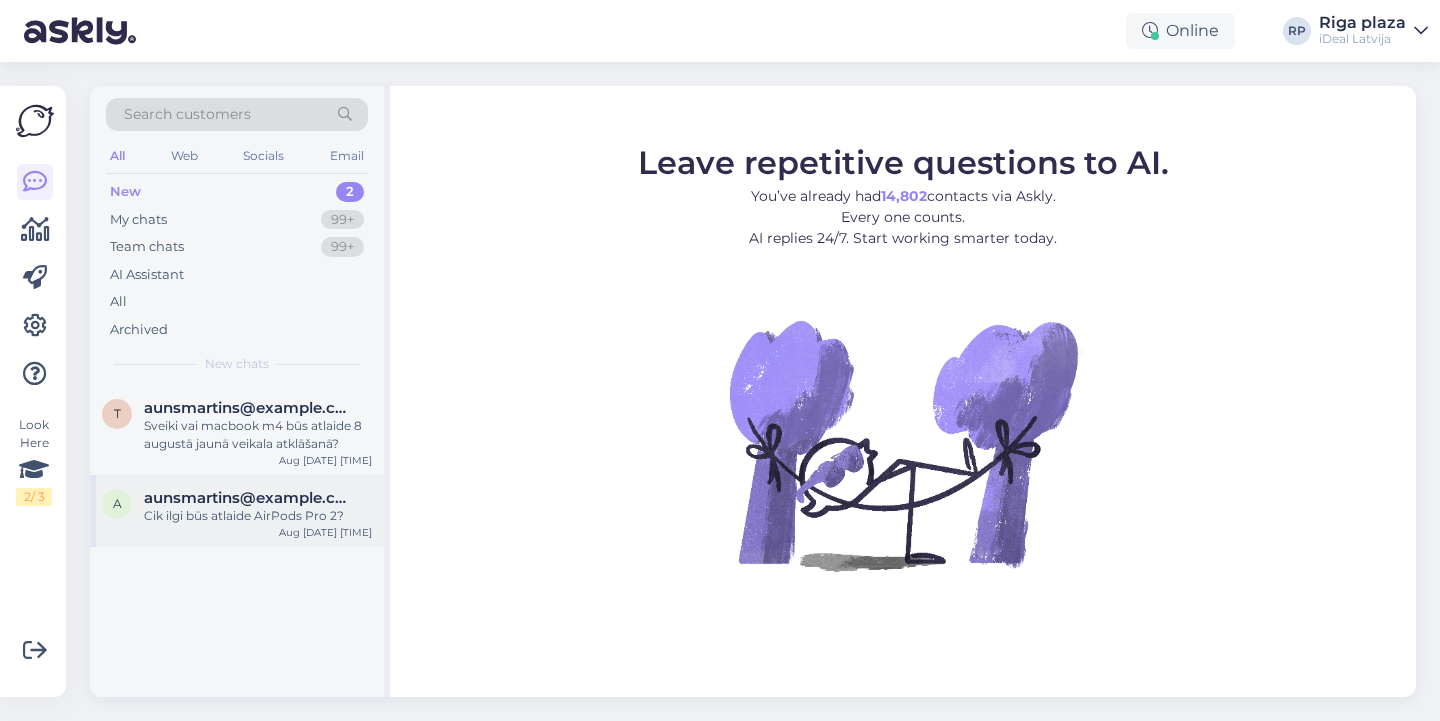 click on "a aunsmartins@gmail.com Cik ilgi būs atlaide AirPods Pro 2? Aug 3 19:16" at bounding box center [237, 511] 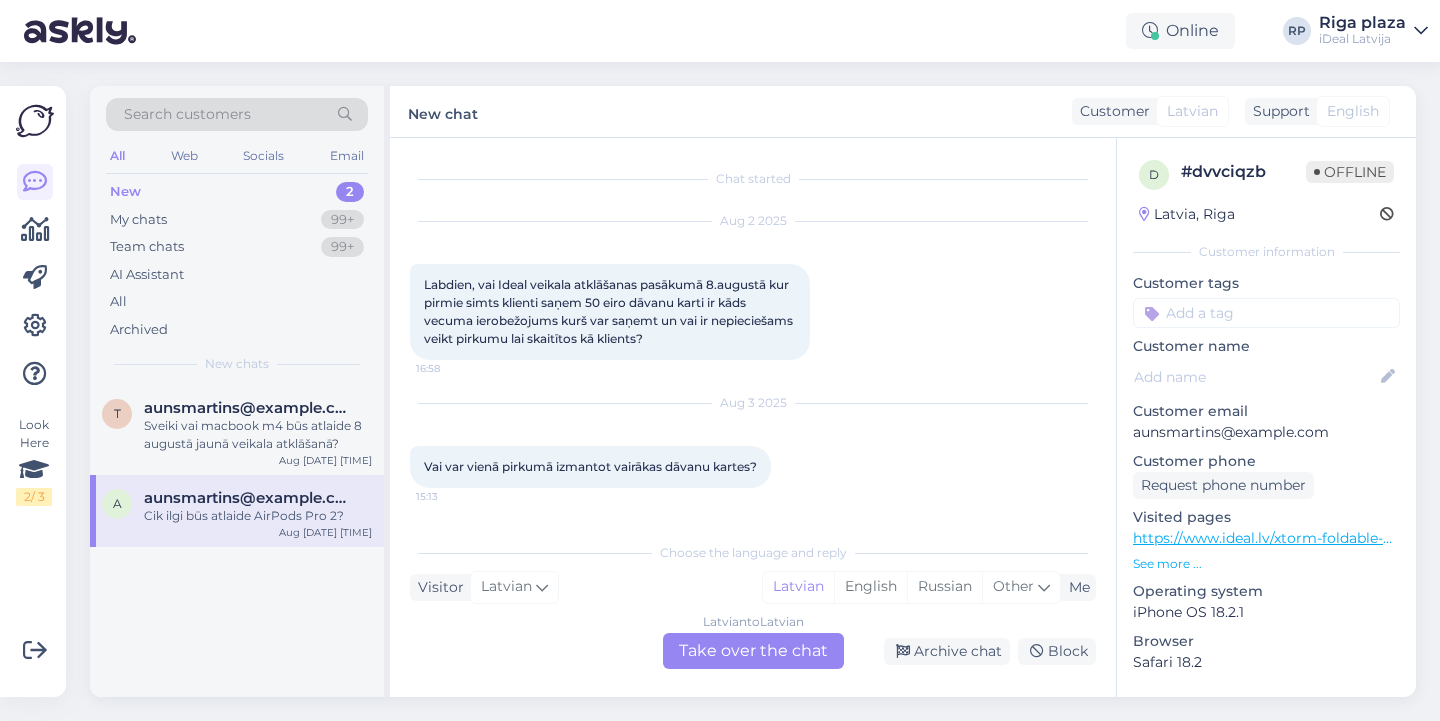 scroll, scrollTop: 0, scrollLeft: 0, axis: both 